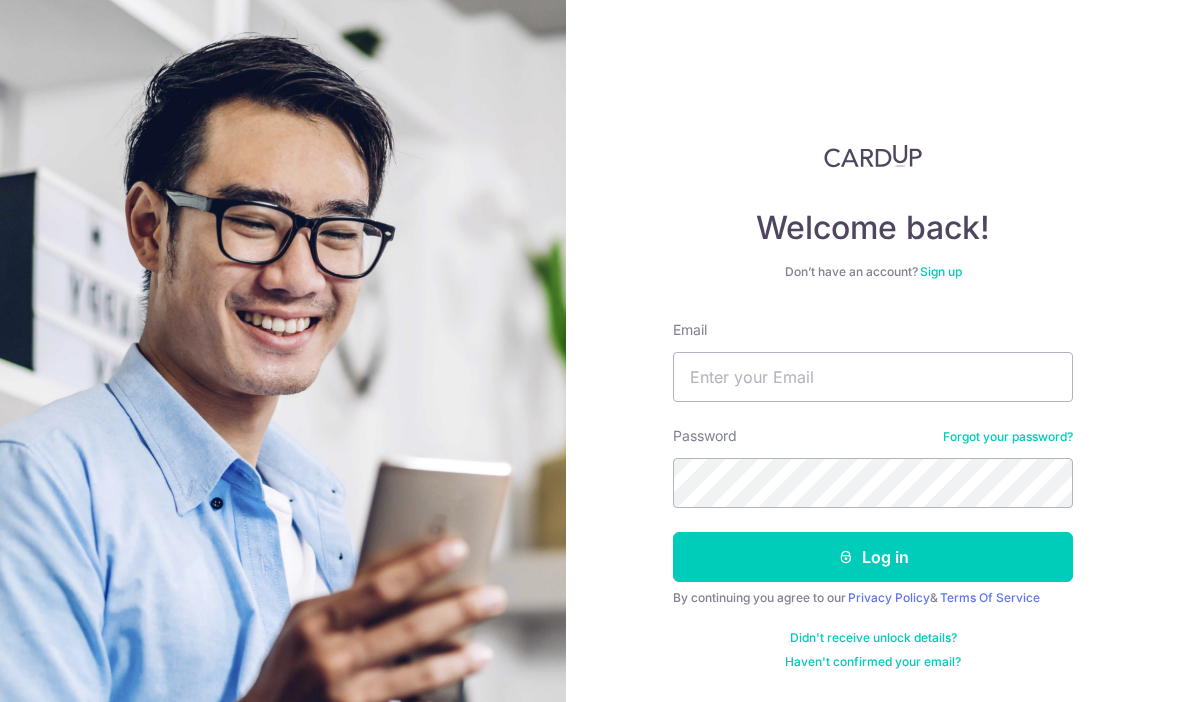 scroll, scrollTop: 0, scrollLeft: 0, axis: both 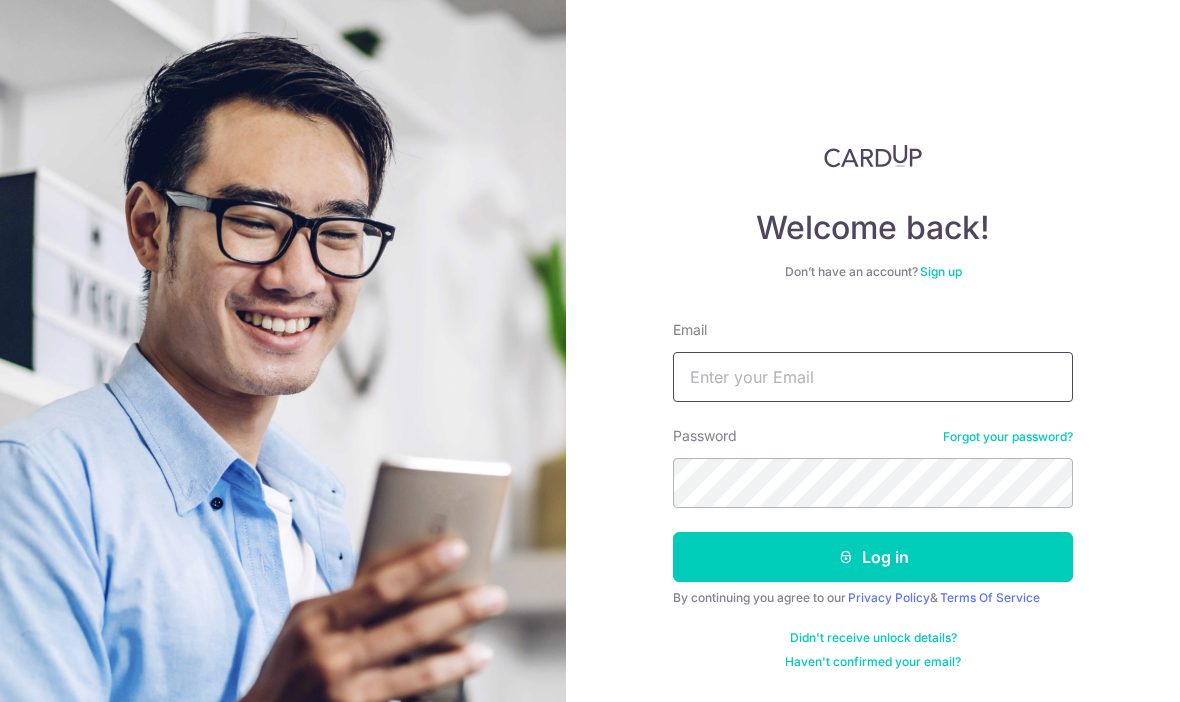 click on "Email" at bounding box center (873, 377) 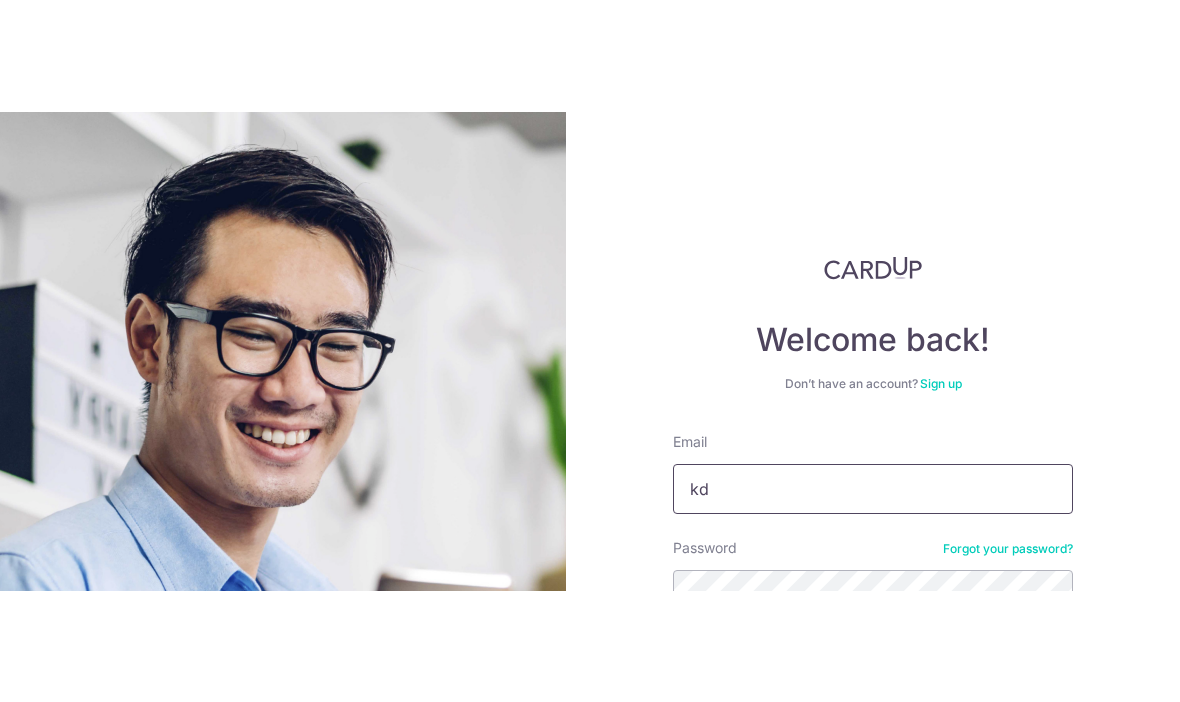 scroll, scrollTop: 38, scrollLeft: 0, axis: vertical 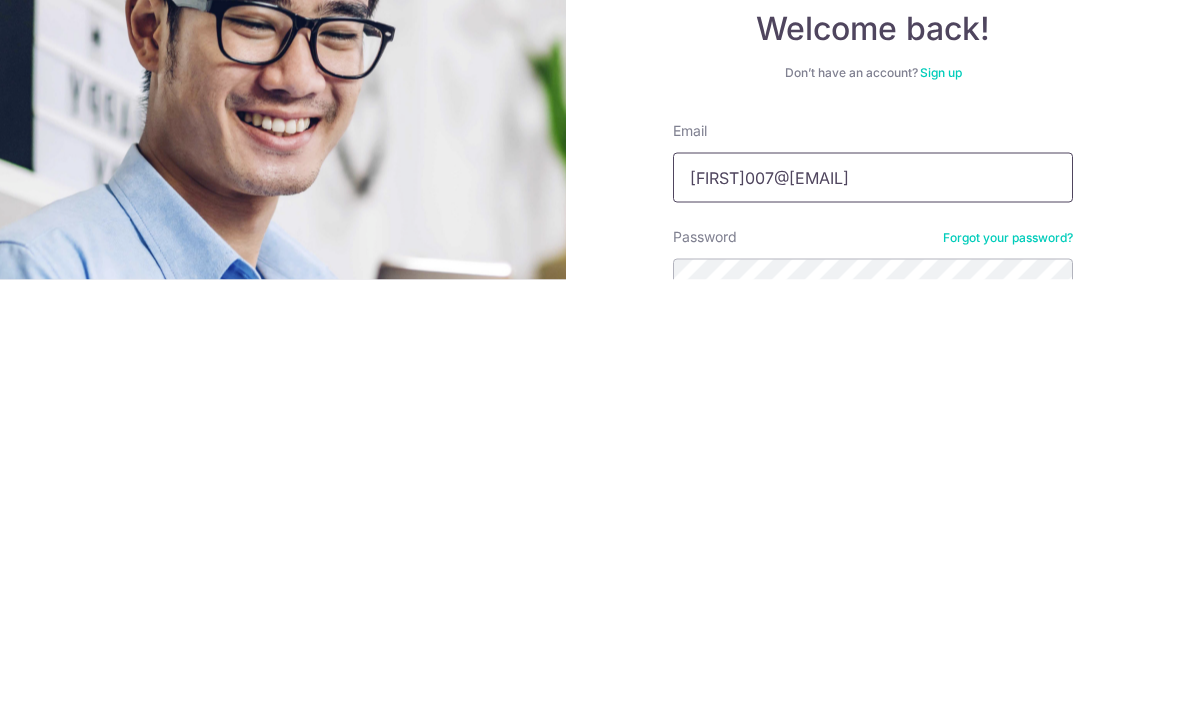 type on "Kdennis007@hotmail.com" 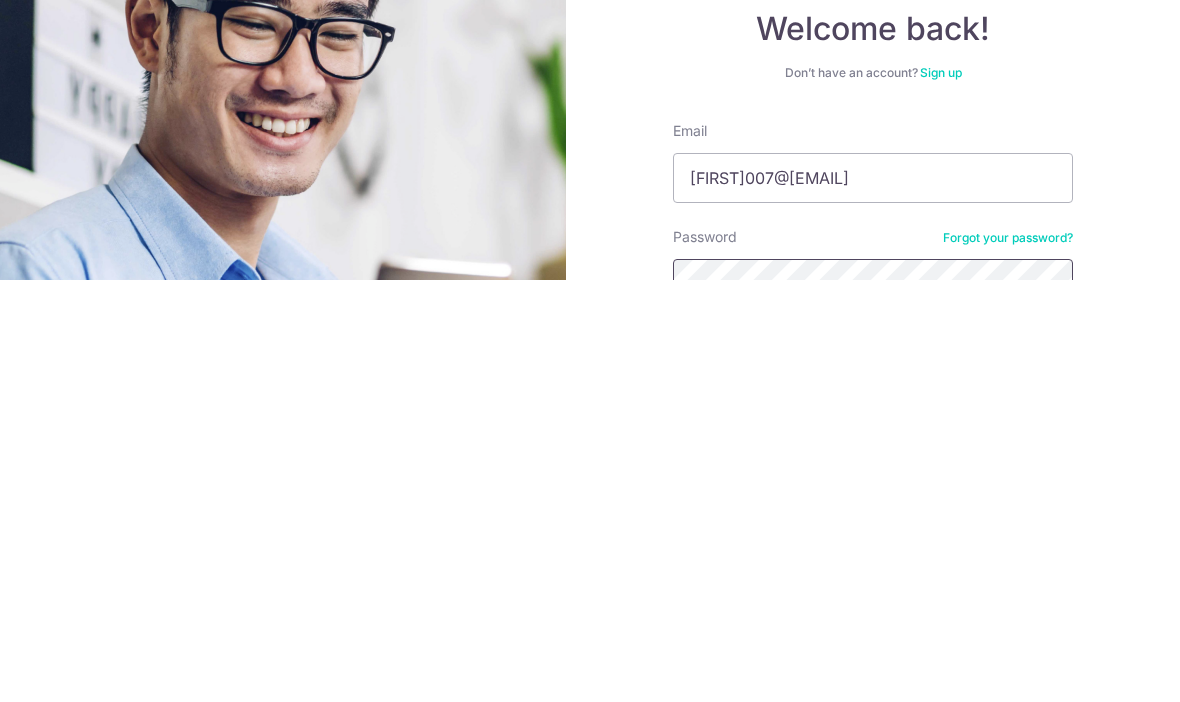scroll, scrollTop: 69, scrollLeft: 0, axis: vertical 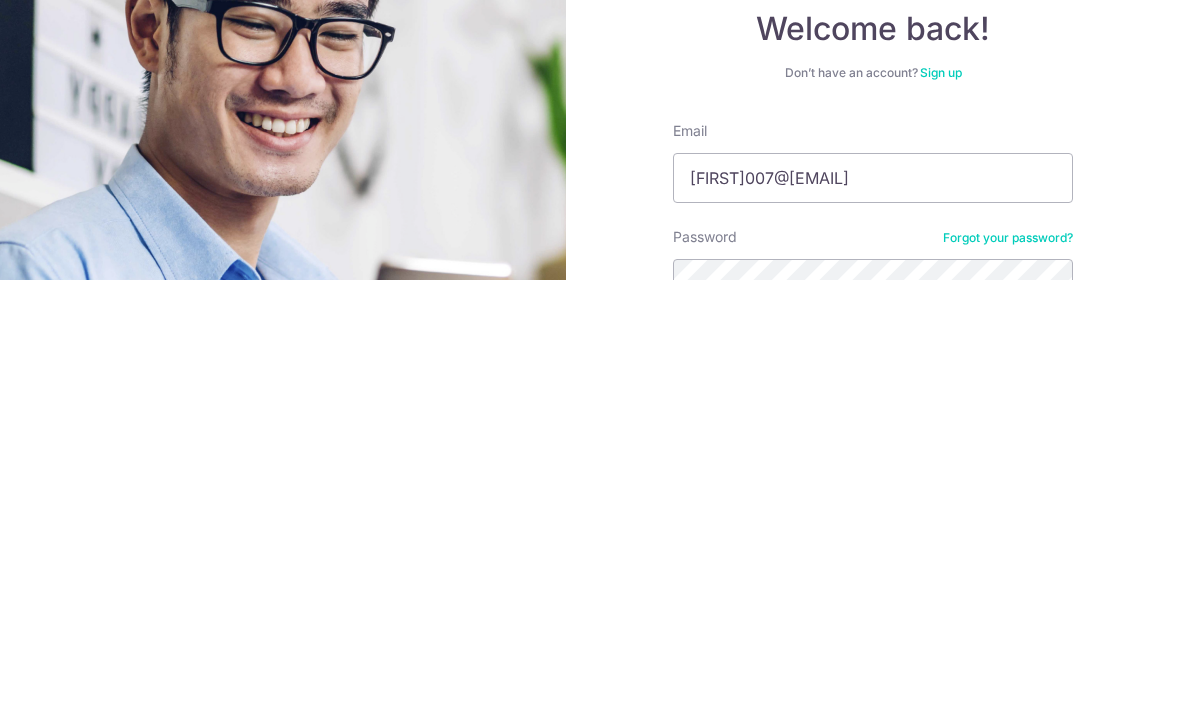 click on "Log in" at bounding box center [873, 780] 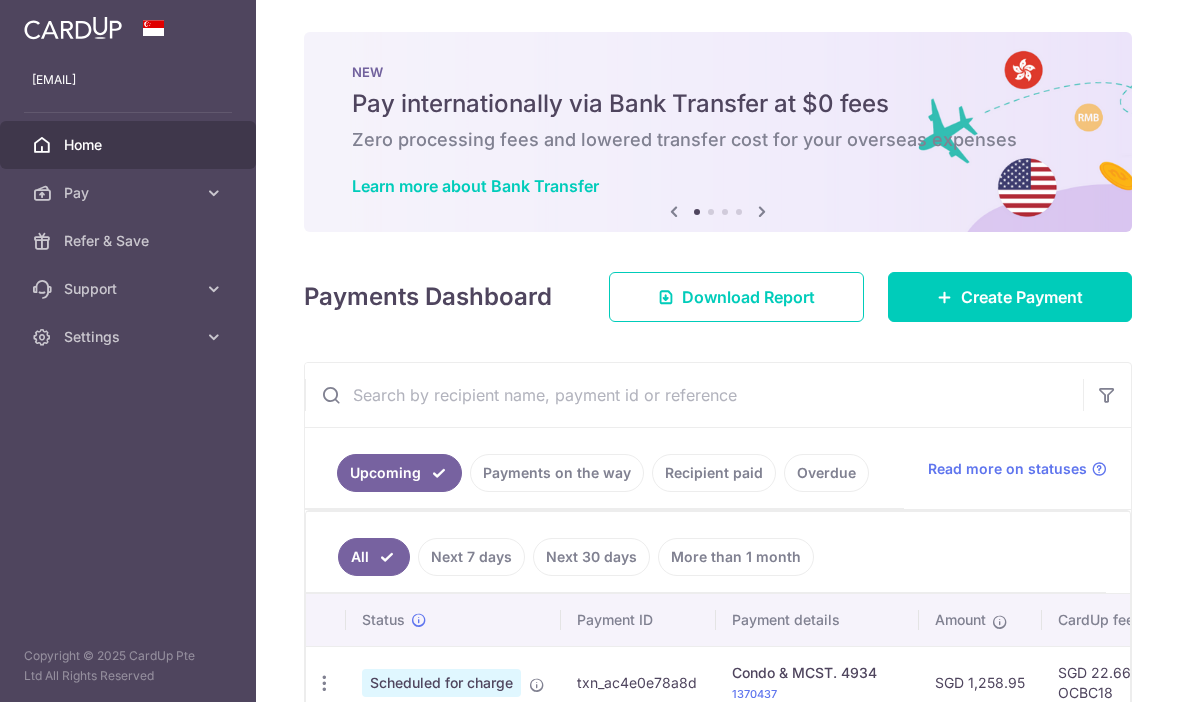 scroll, scrollTop: 0, scrollLeft: 0, axis: both 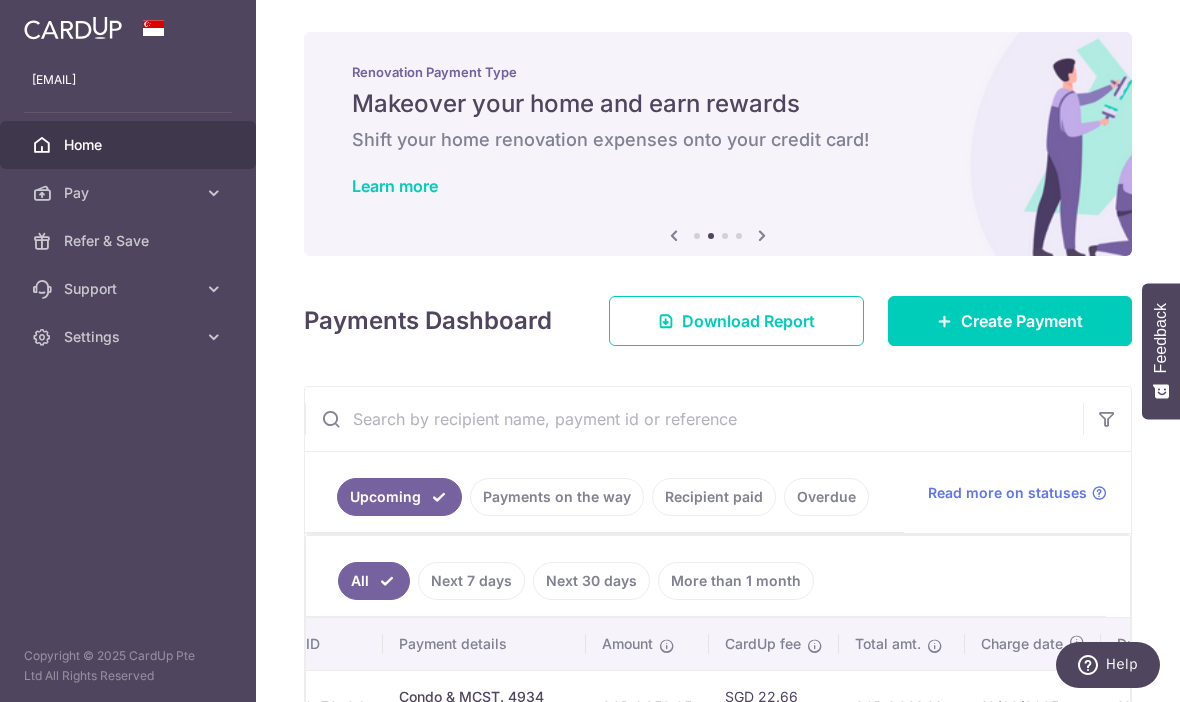 click at bounding box center [0, 0] 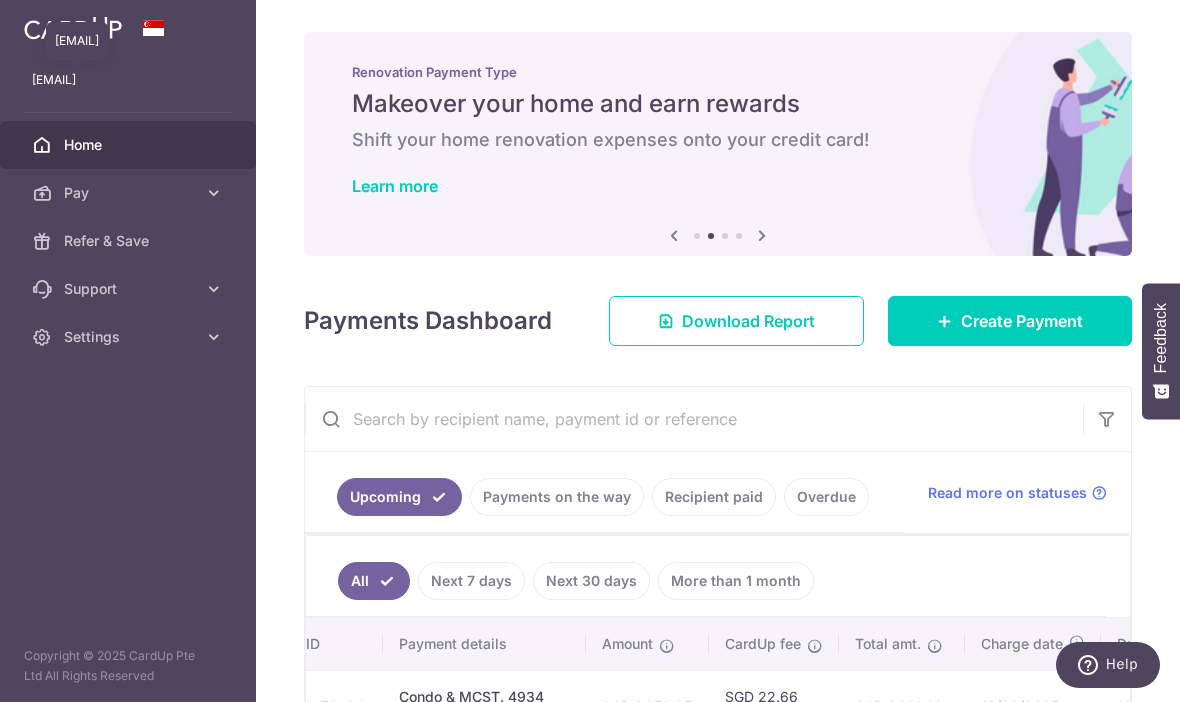 click on "[EMAIL]" at bounding box center (128, 80) 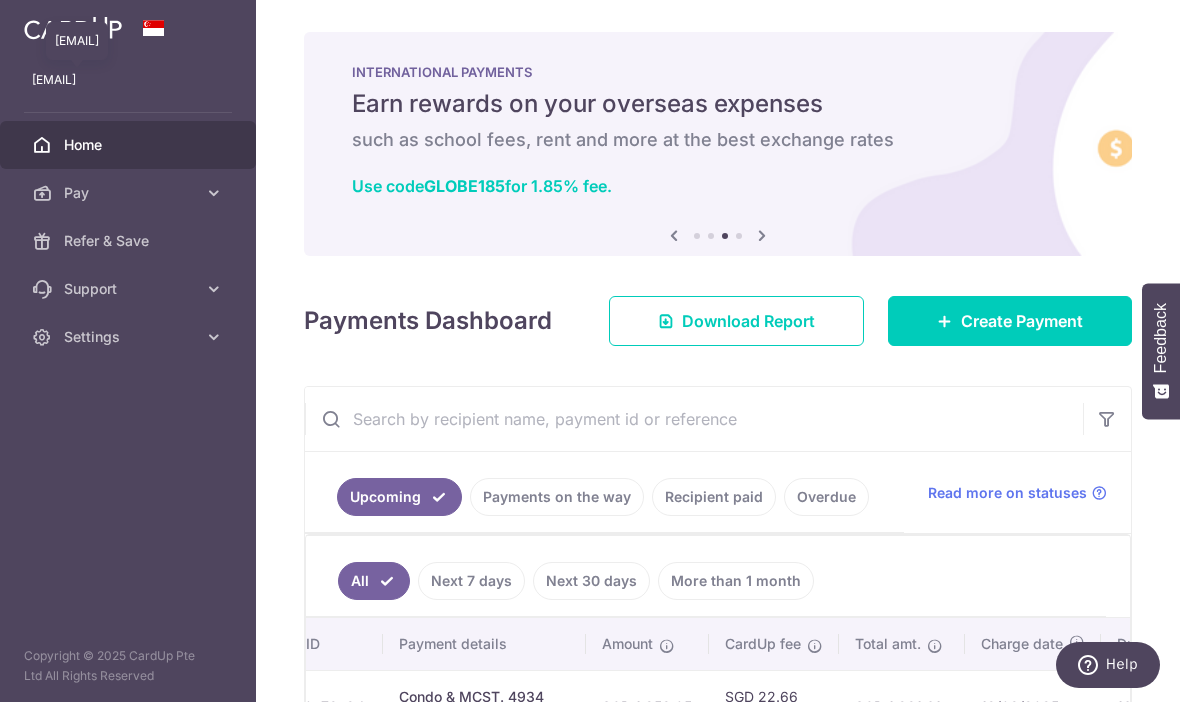 click on "Pay" at bounding box center (128, 193) 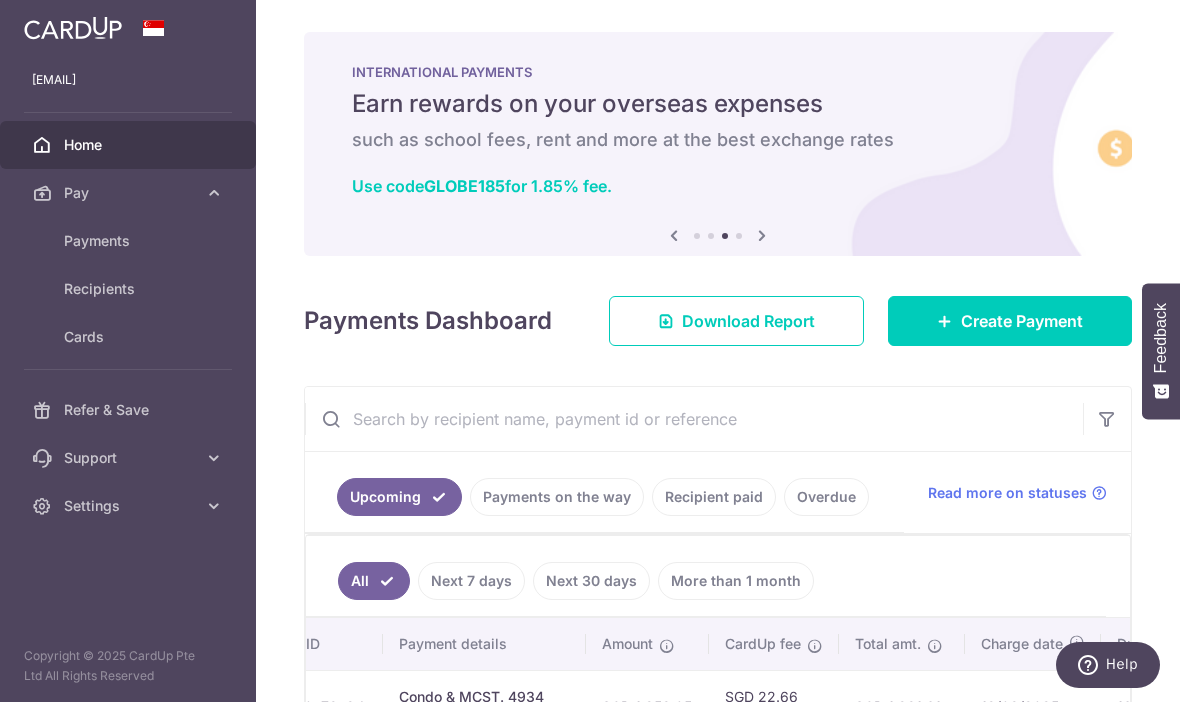 click on "Home" at bounding box center (128, 145) 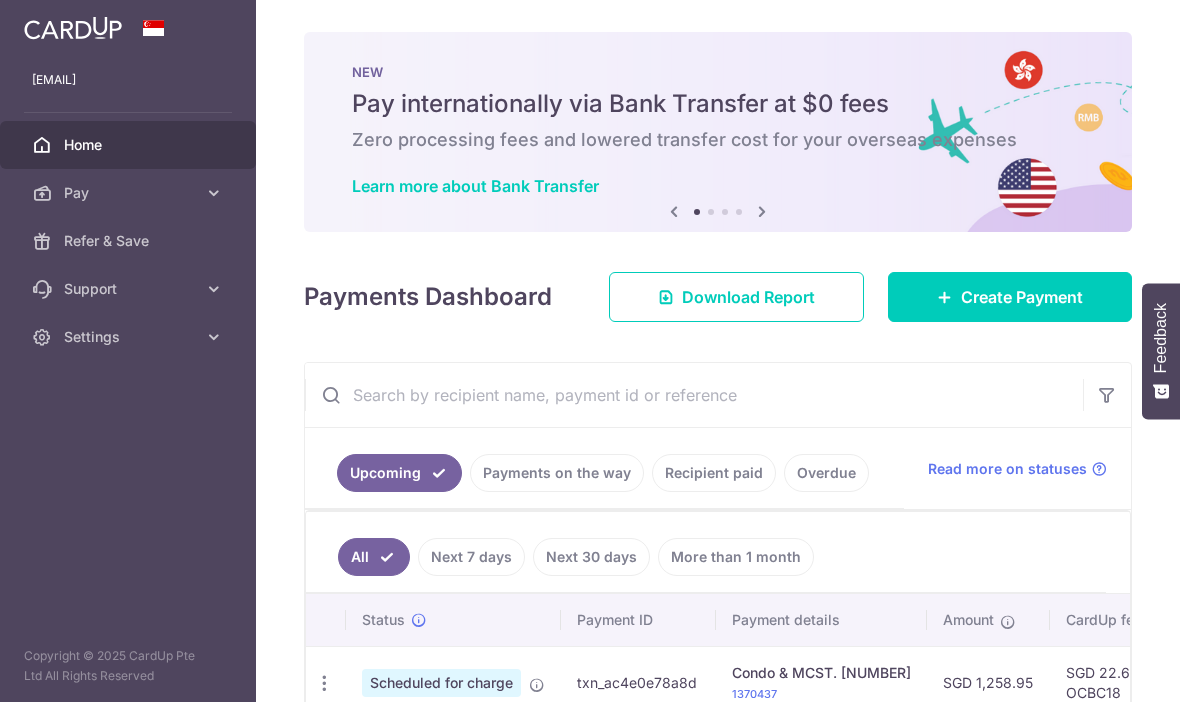 scroll, scrollTop: 0, scrollLeft: 0, axis: both 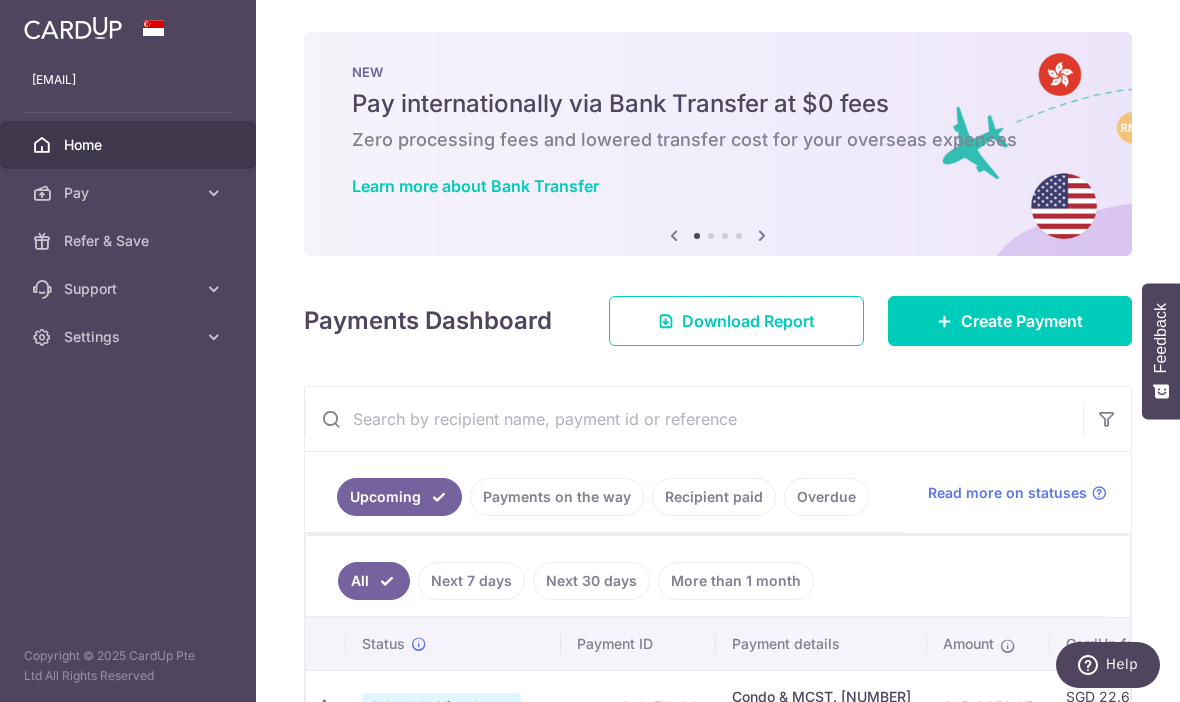 click at bounding box center [0, 0] 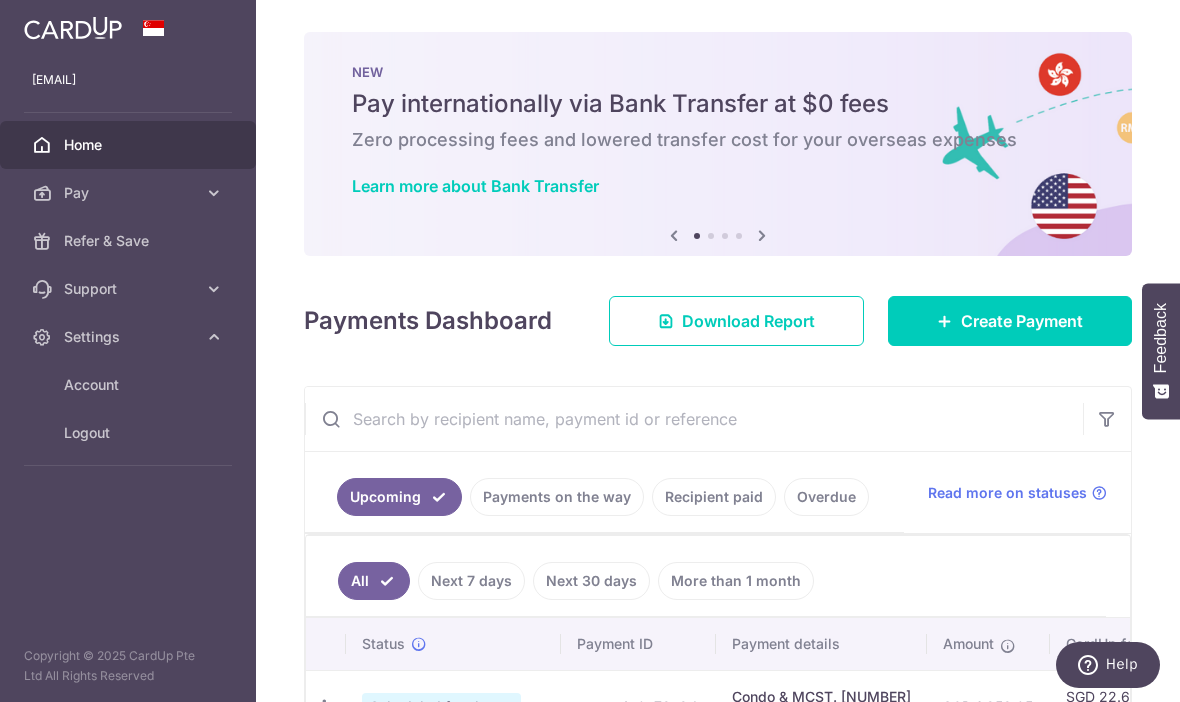 click on "Account" at bounding box center [128, 385] 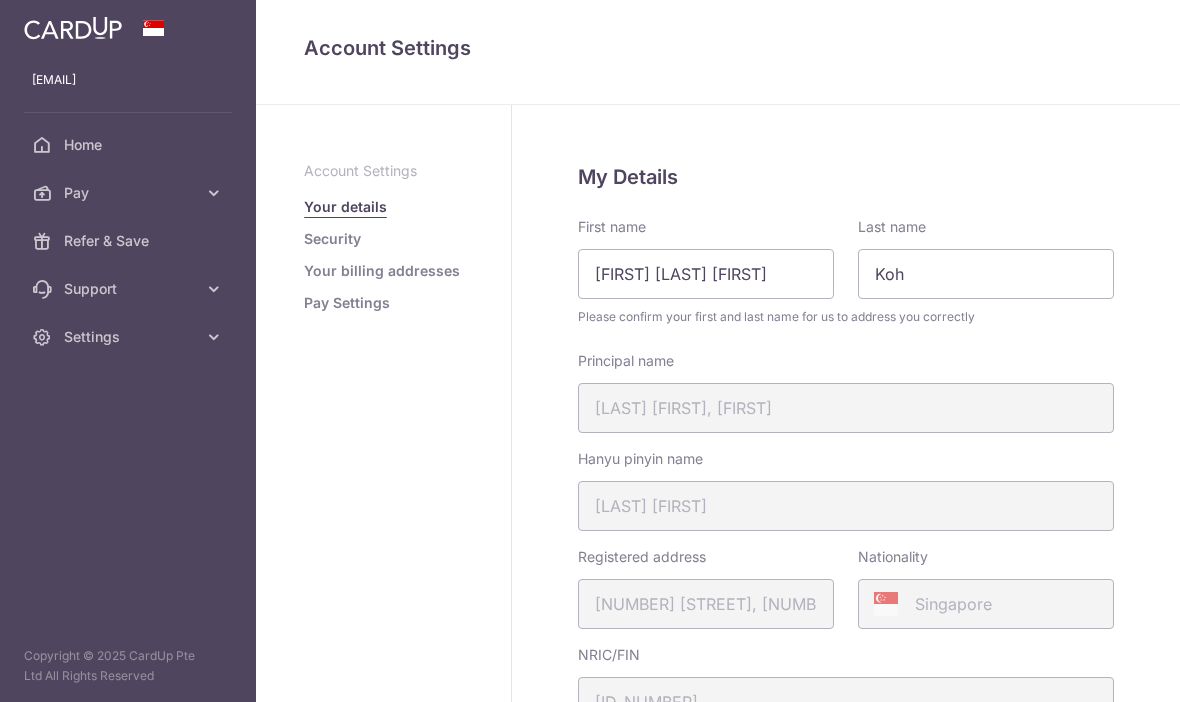 scroll, scrollTop: 0, scrollLeft: 0, axis: both 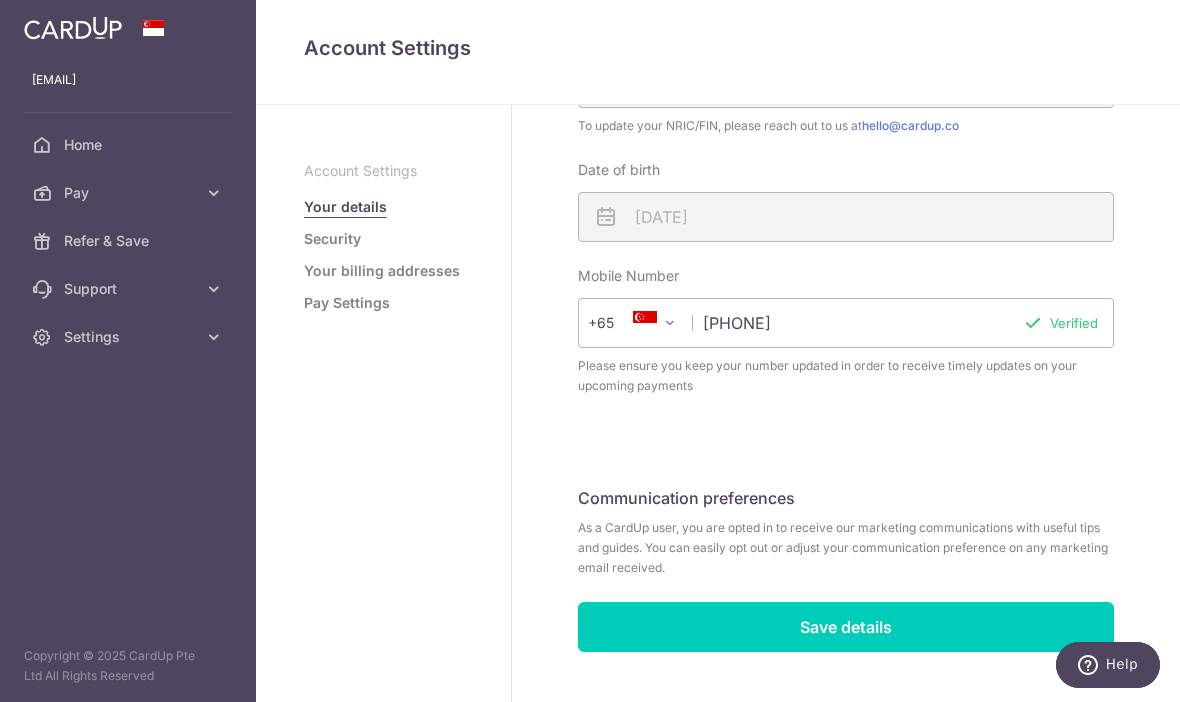 click on "Pay Settings" at bounding box center [347, 303] 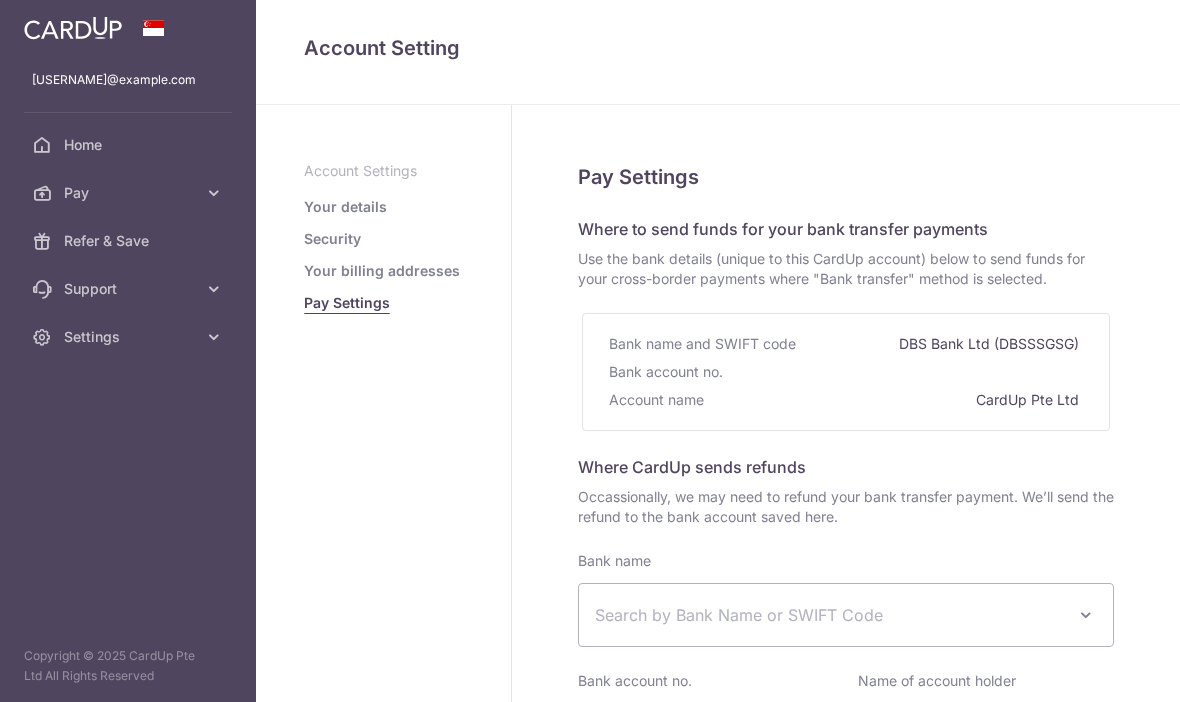 select 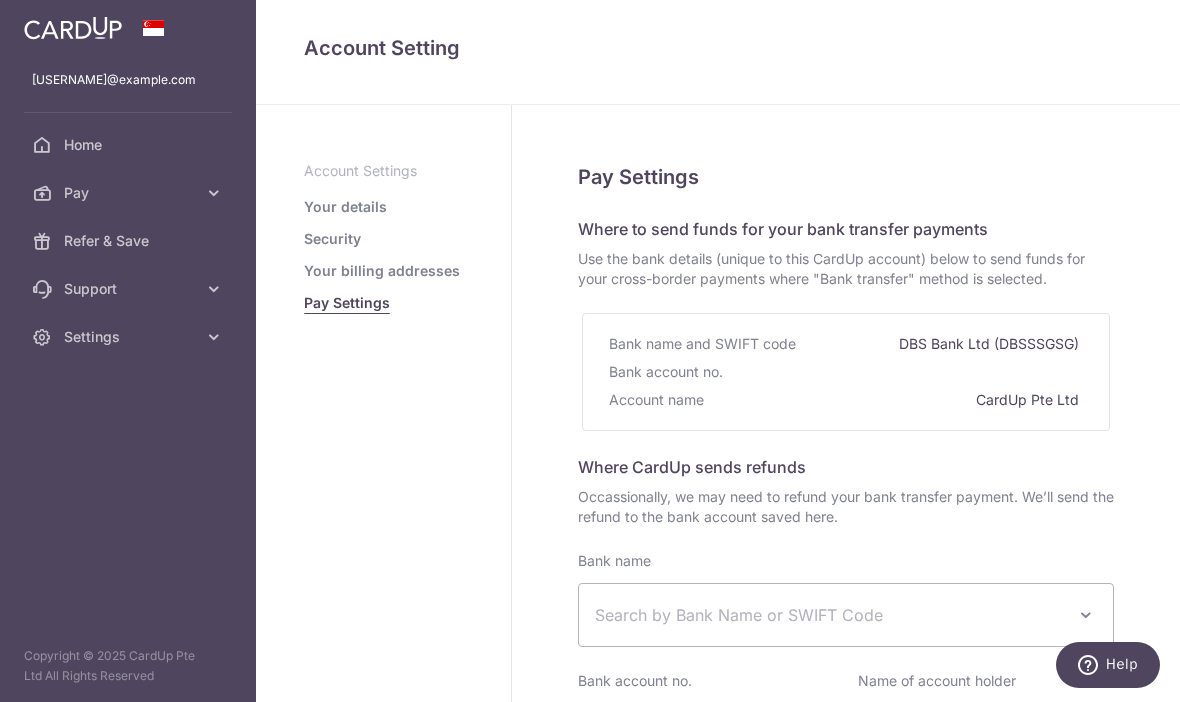 click on "Your billing addresses" at bounding box center [382, 271] 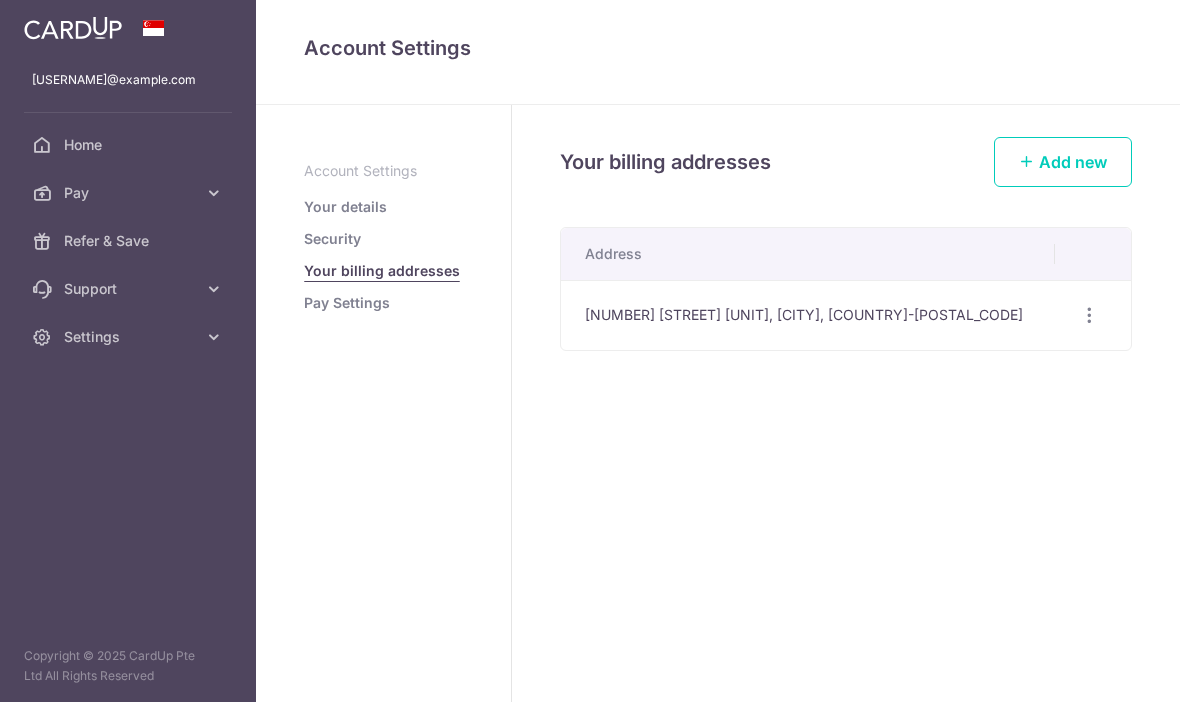 scroll, scrollTop: 0, scrollLeft: 0, axis: both 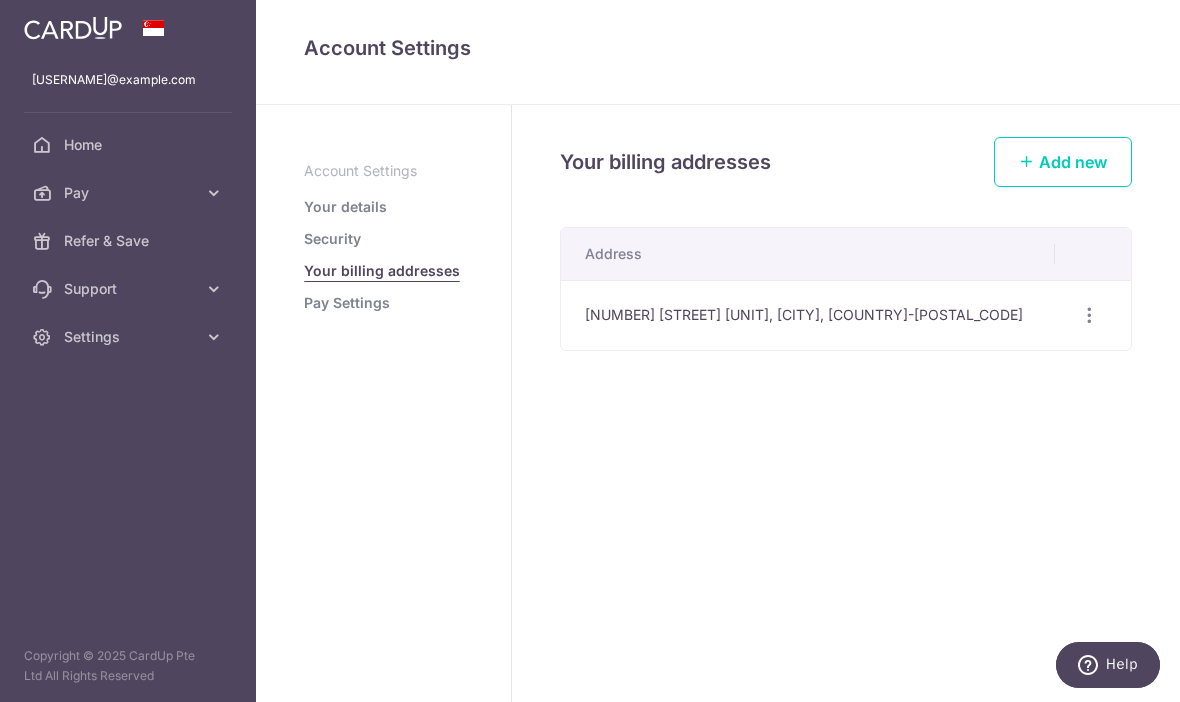 click on "Security" at bounding box center (332, 239) 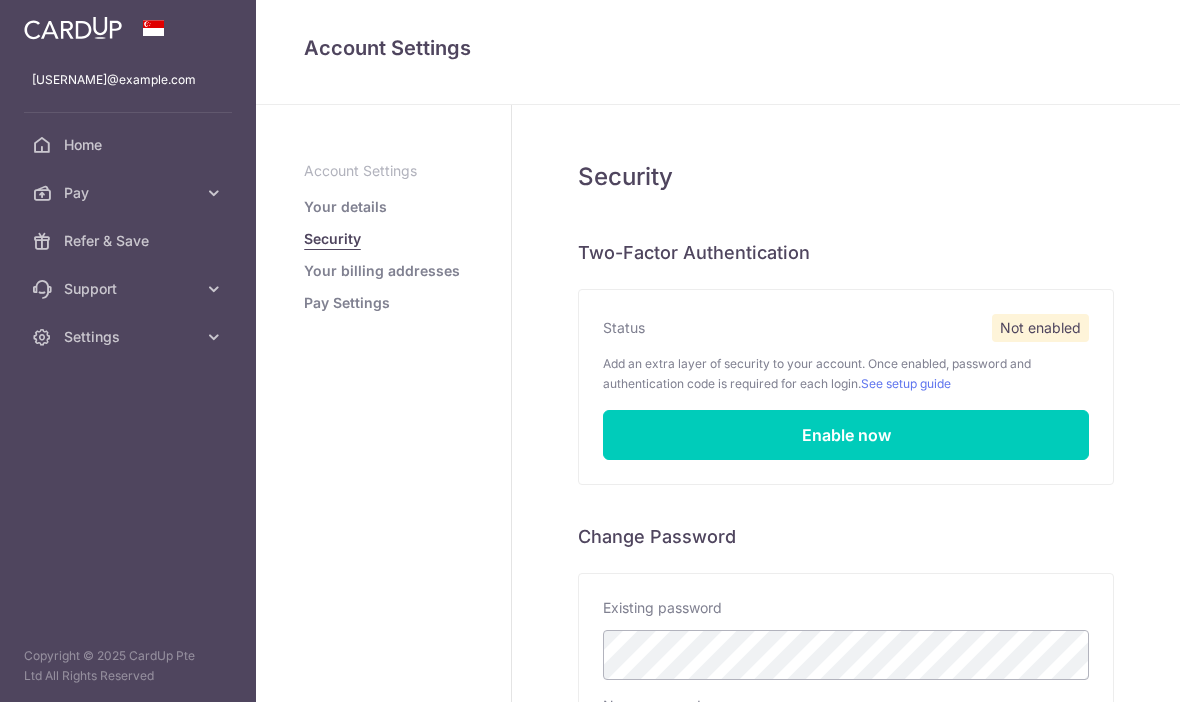 scroll, scrollTop: 0, scrollLeft: 0, axis: both 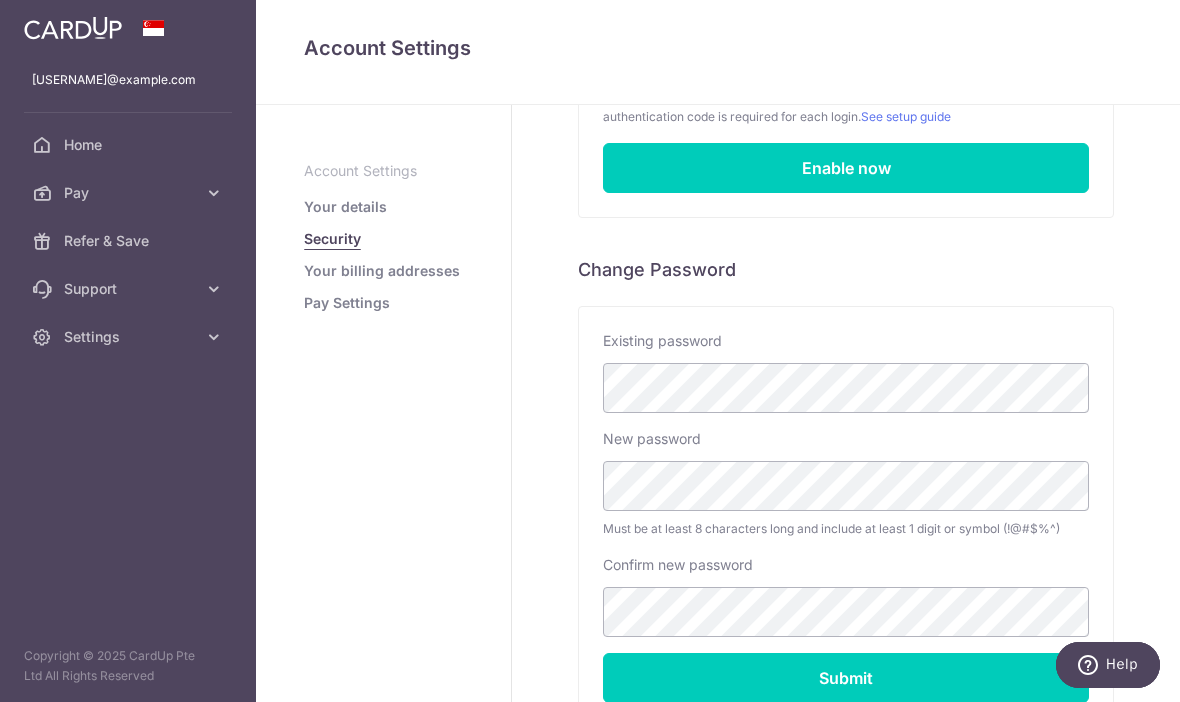 click on "Your details" at bounding box center (345, 207) 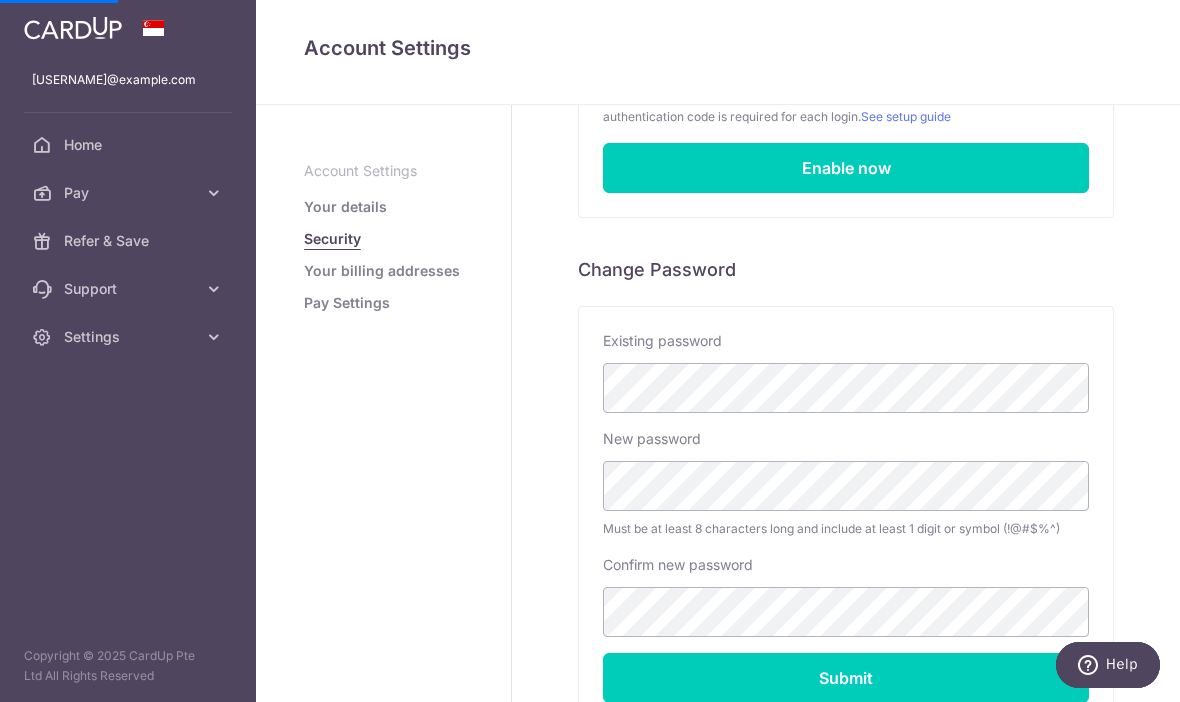 click on "Your details" at bounding box center (345, 207) 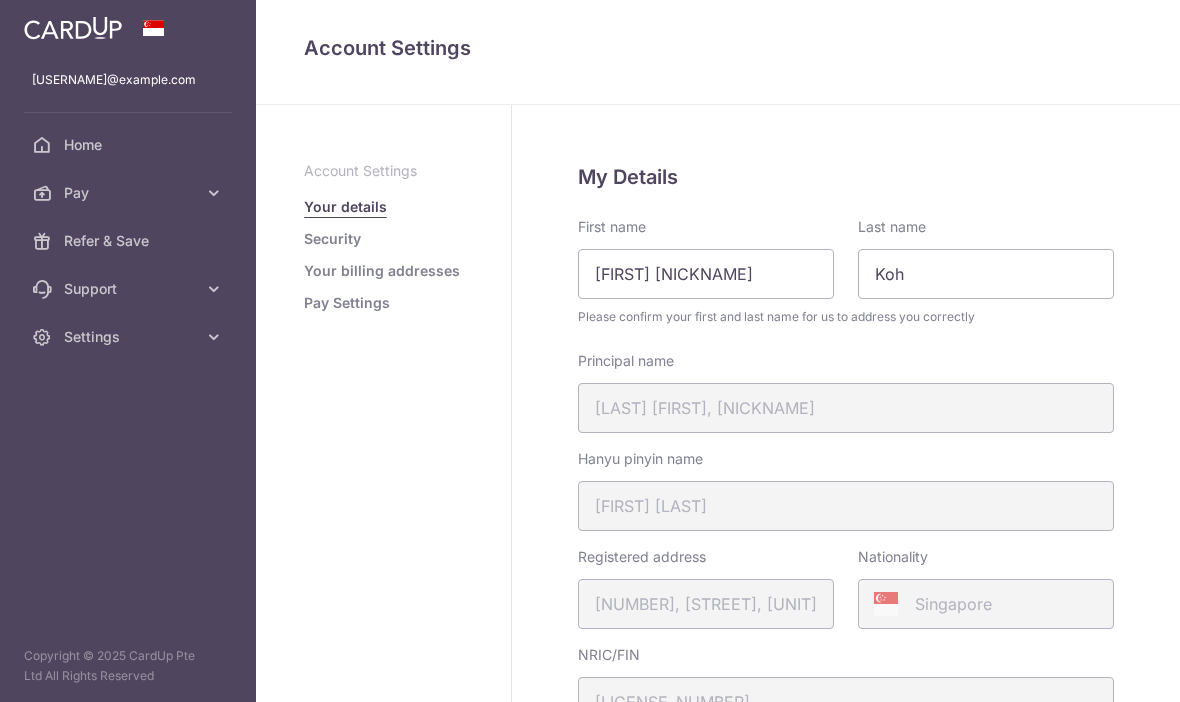 scroll, scrollTop: 0, scrollLeft: 0, axis: both 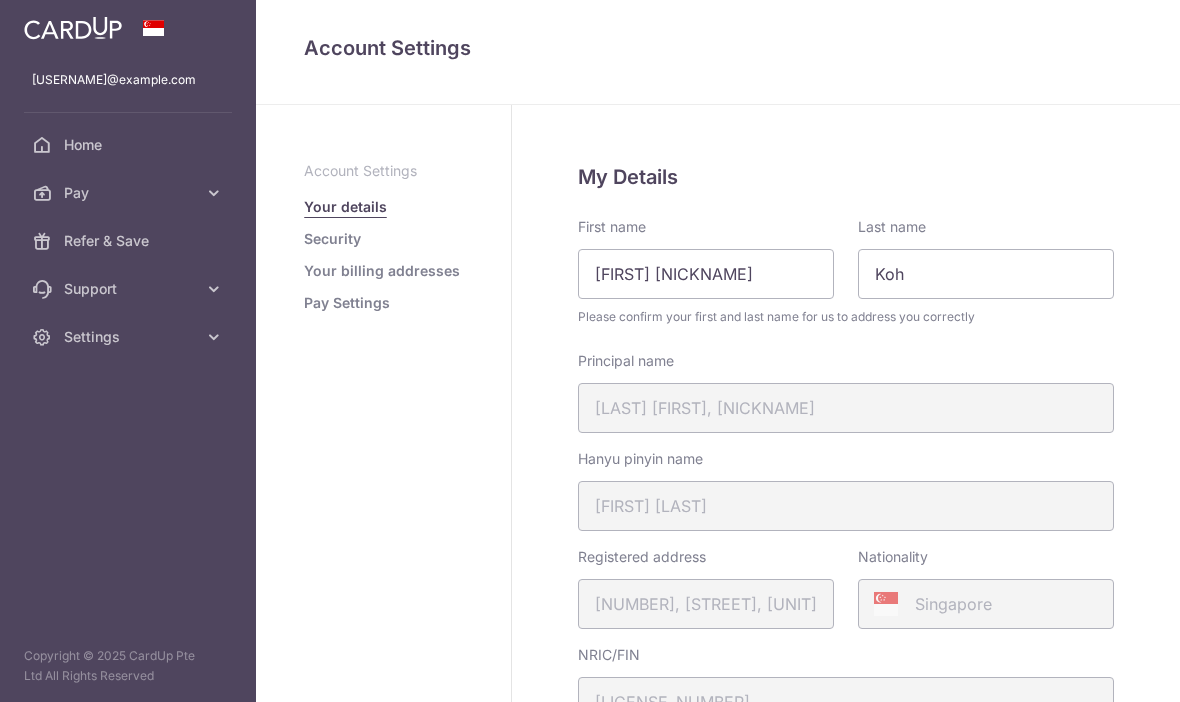 click on "Your details" at bounding box center [345, 207] 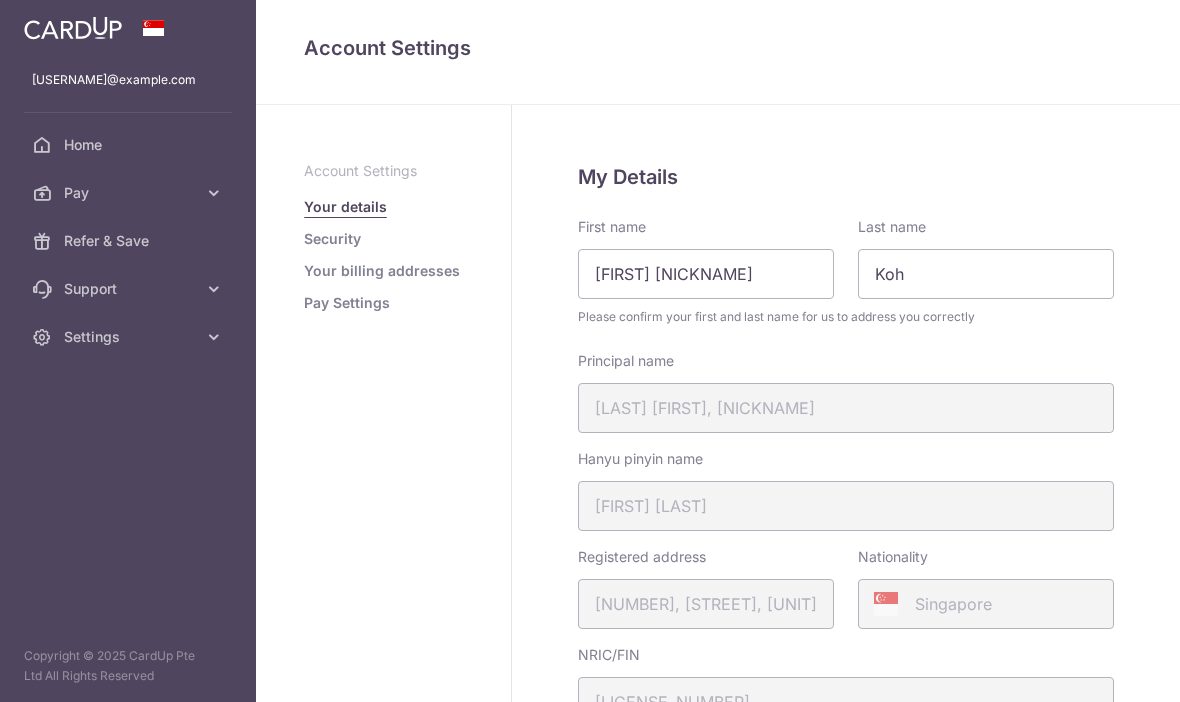 scroll, scrollTop: 0, scrollLeft: 0, axis: both 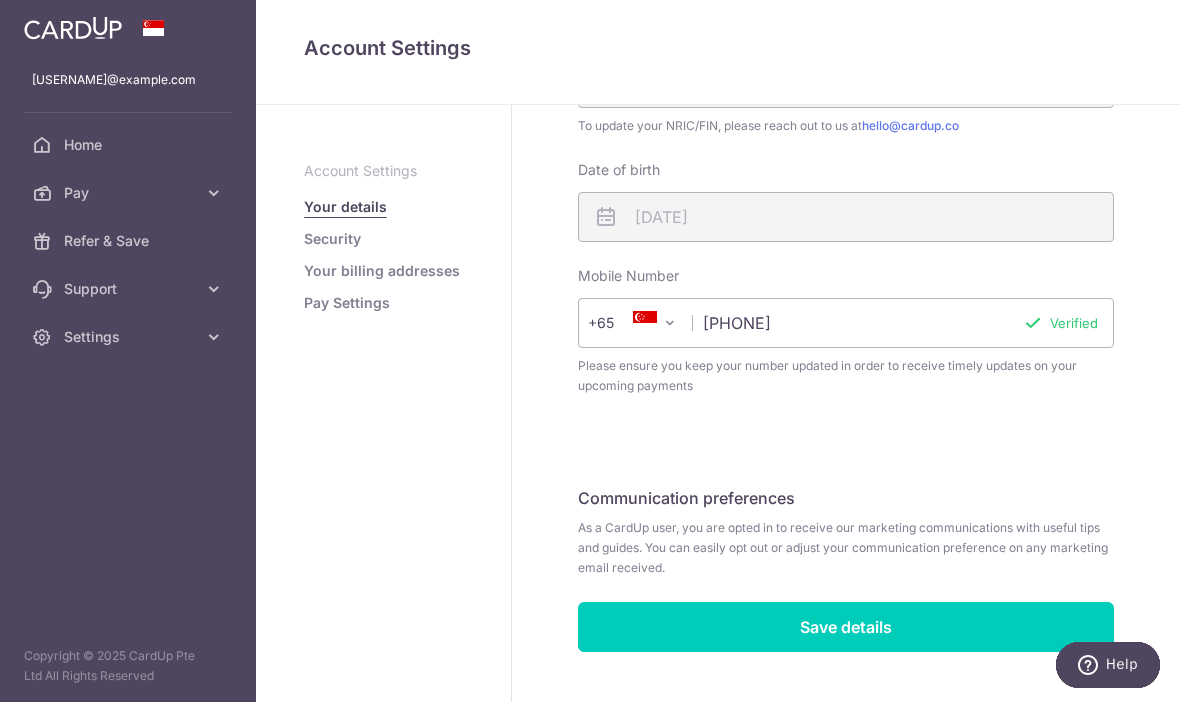 click at bounding box center [0, 0] 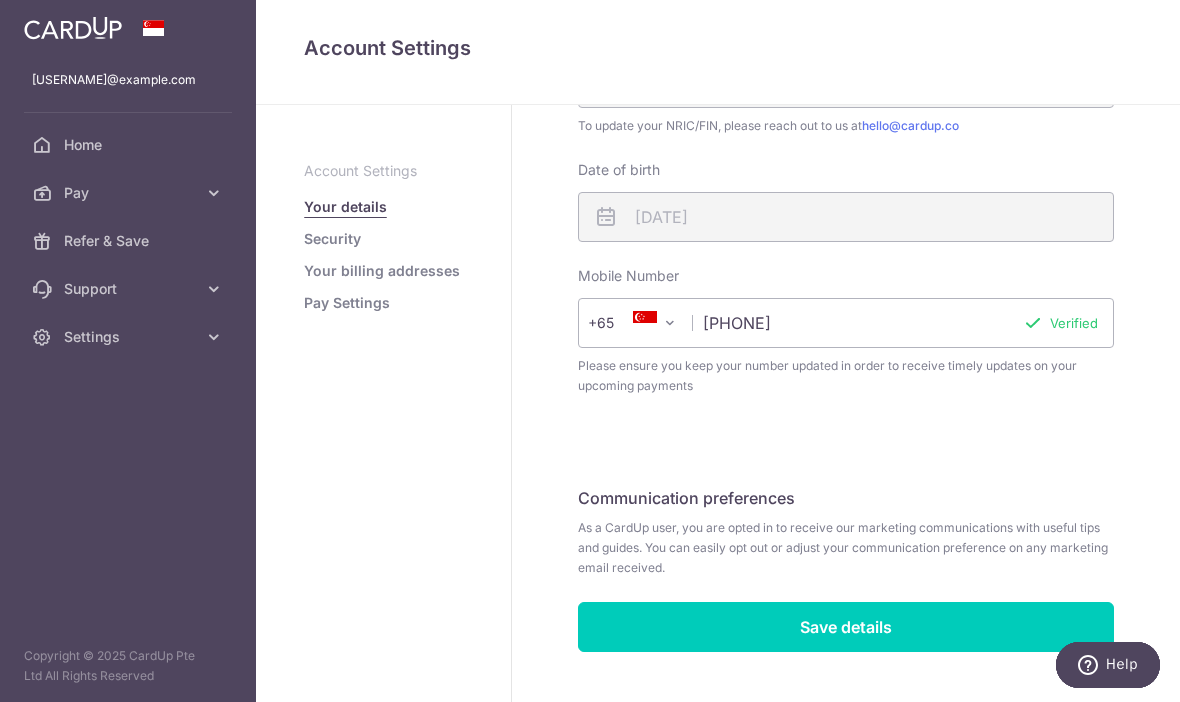 click on "Pay" at bounding box center [128, 193] 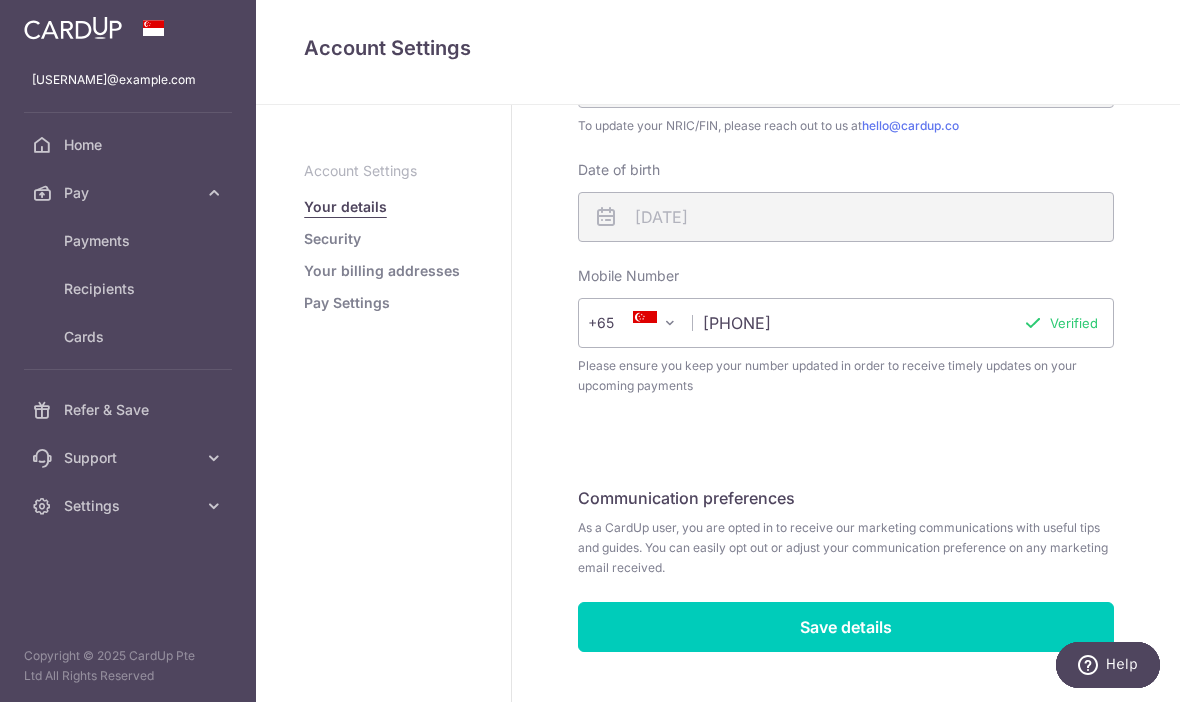 click on "Payments" at bounding box center (128, 241) 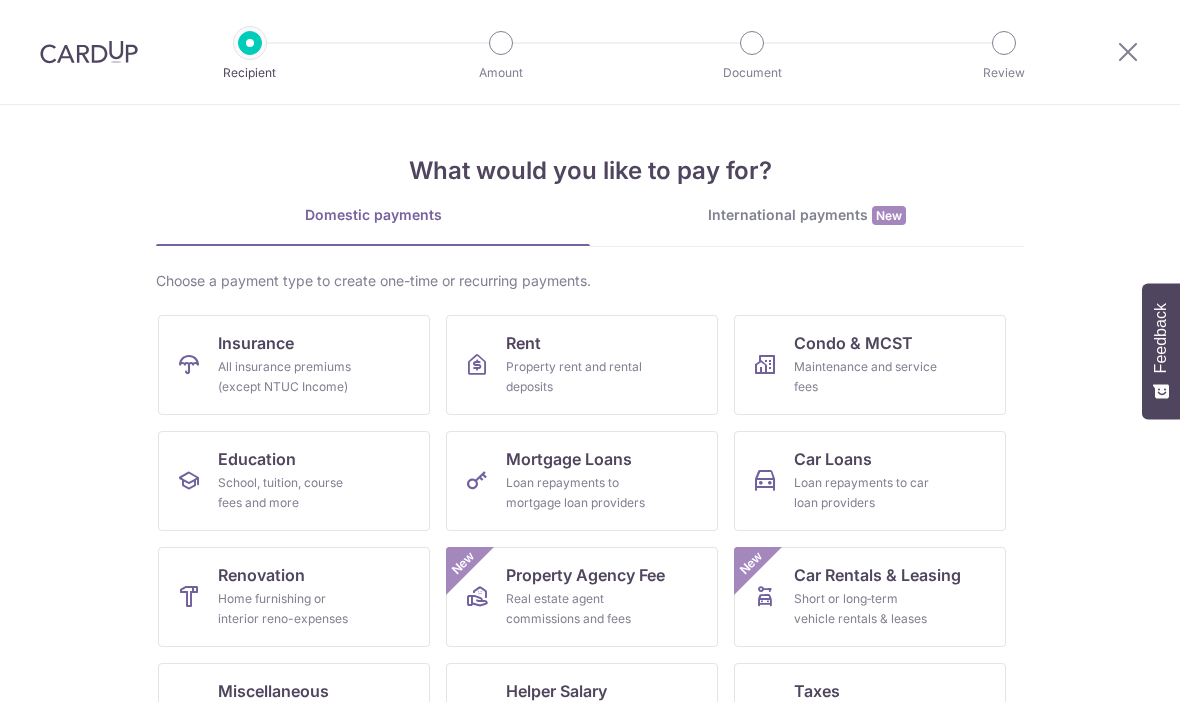 scroll, scrollTop: 0, scrollLeft: 0, axis: both 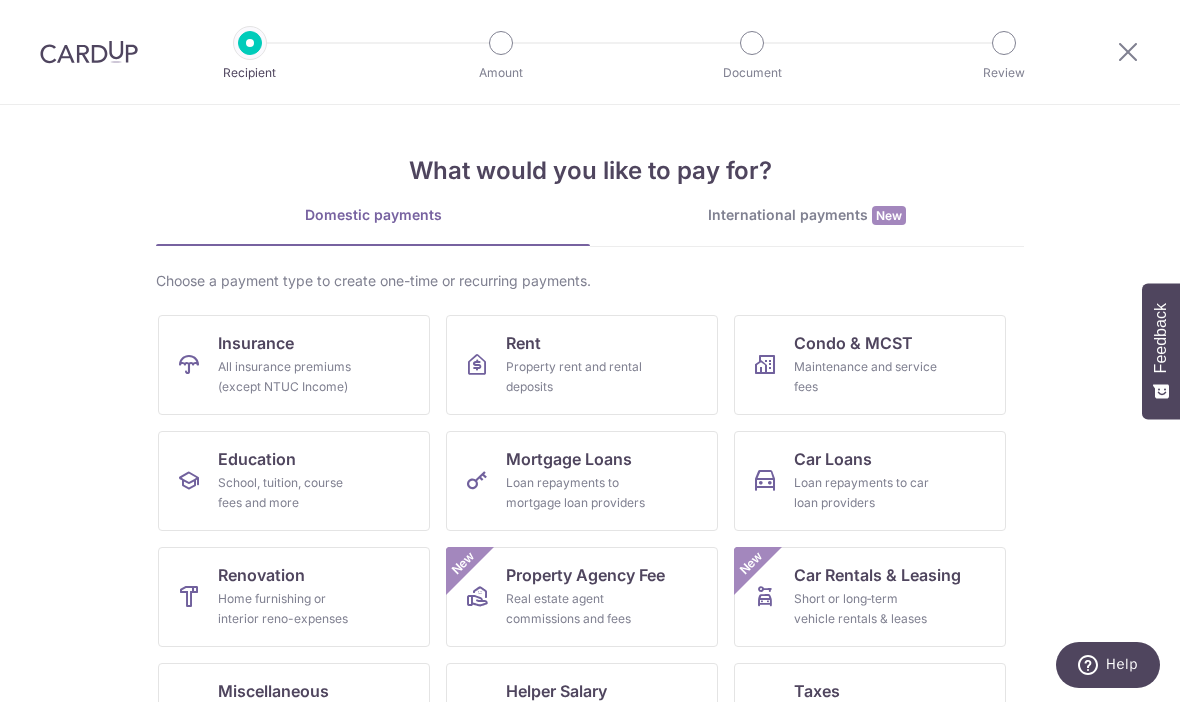 click at bounding box center (1128, 51) 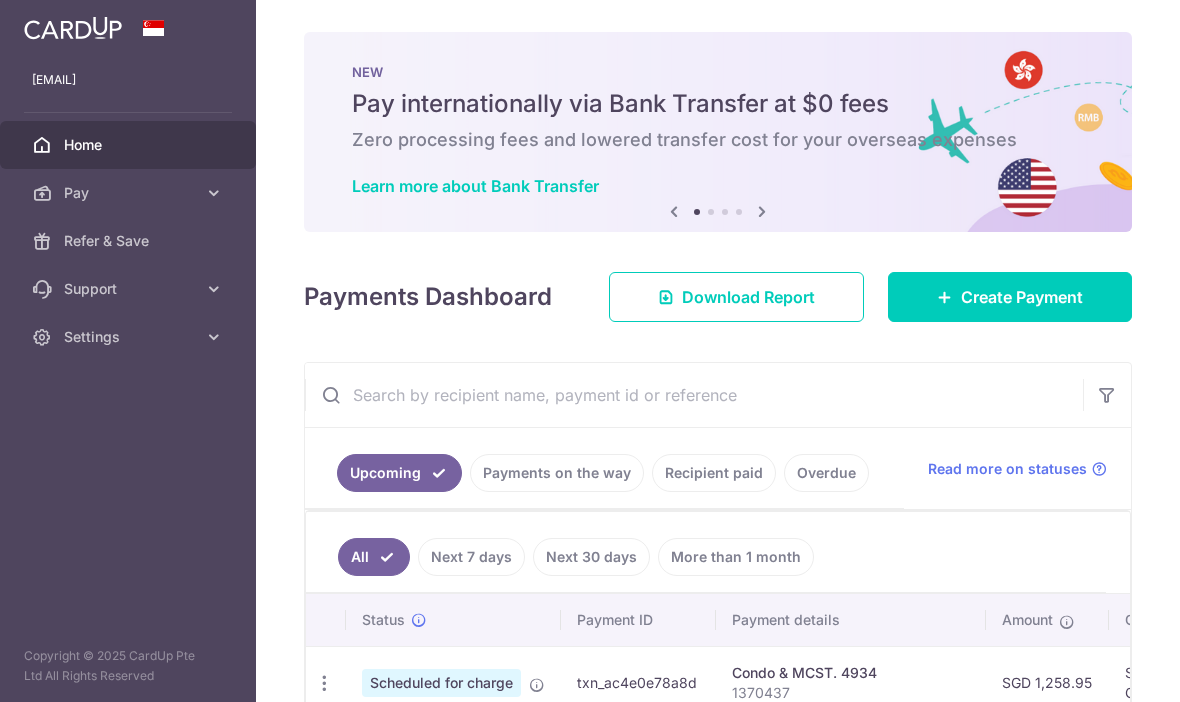 scroll, scrollTop: 0, scrollLeft: 0, axis: both 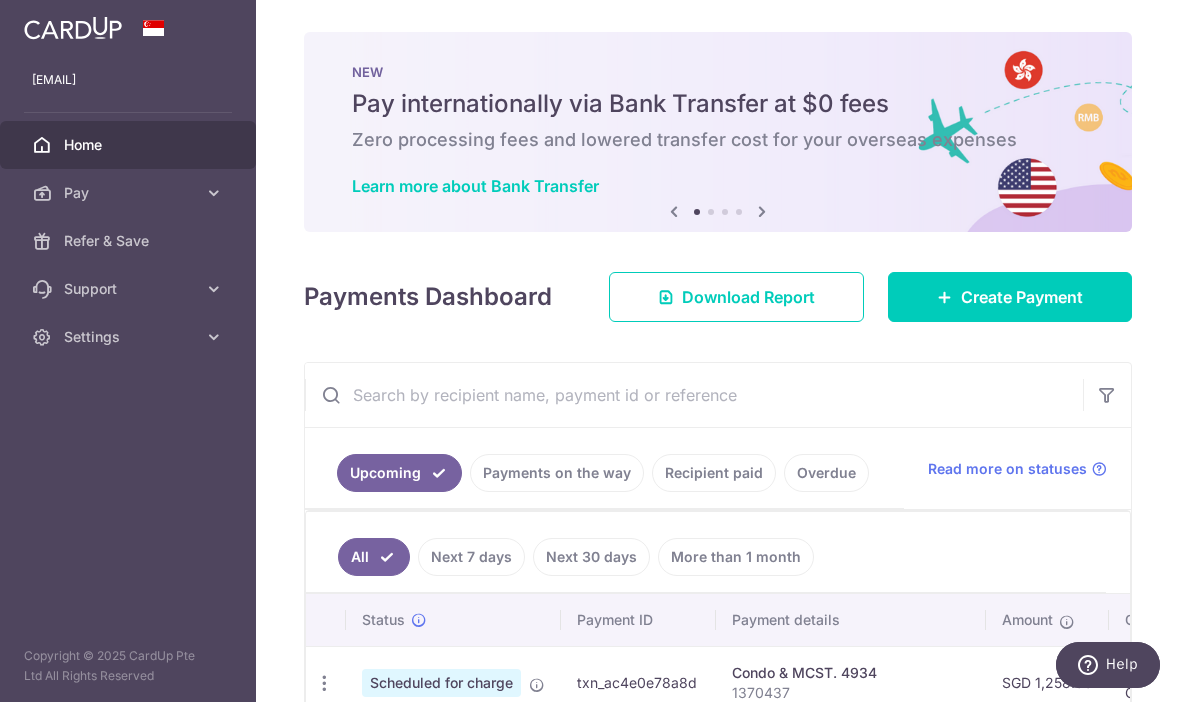 click at bounding box center [0, 0] 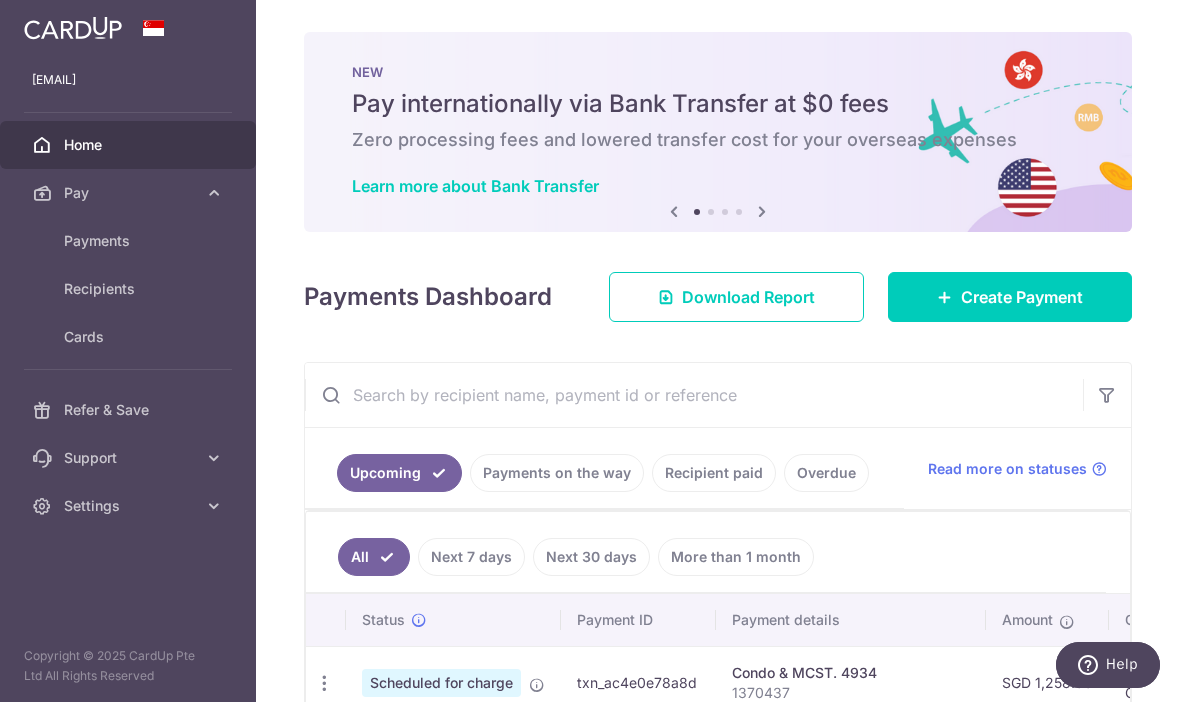click at bounding box center (214, 458) 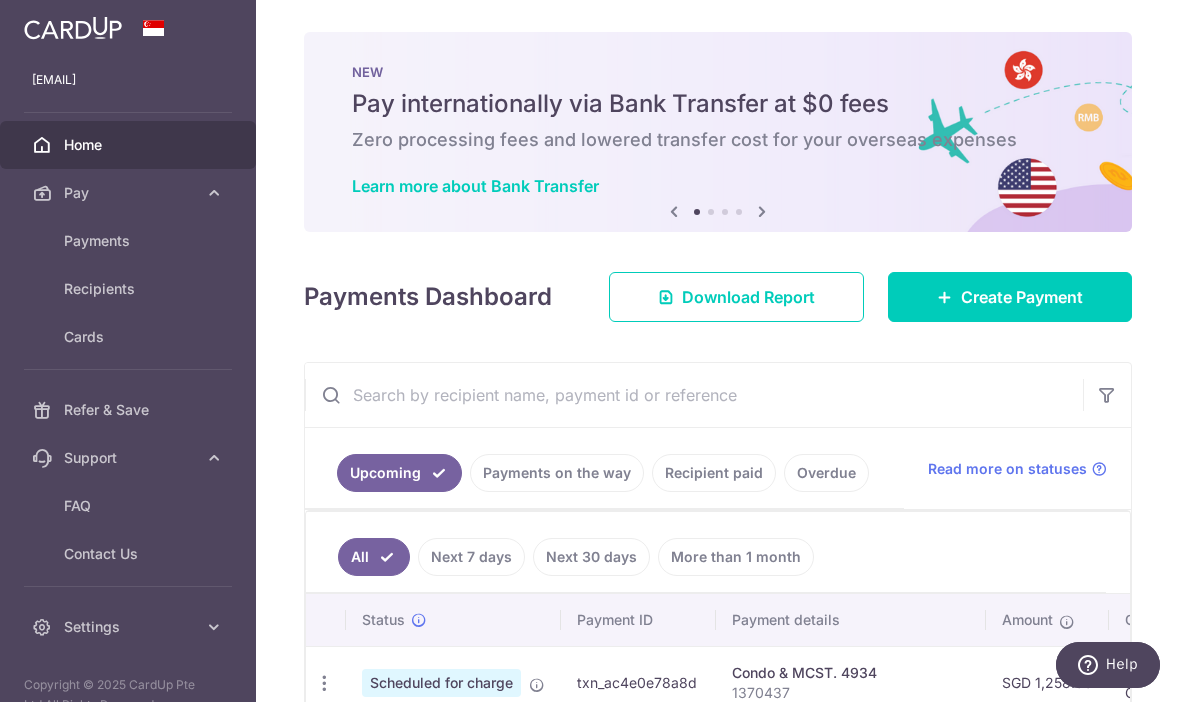 click at bounding box center (214, 627) 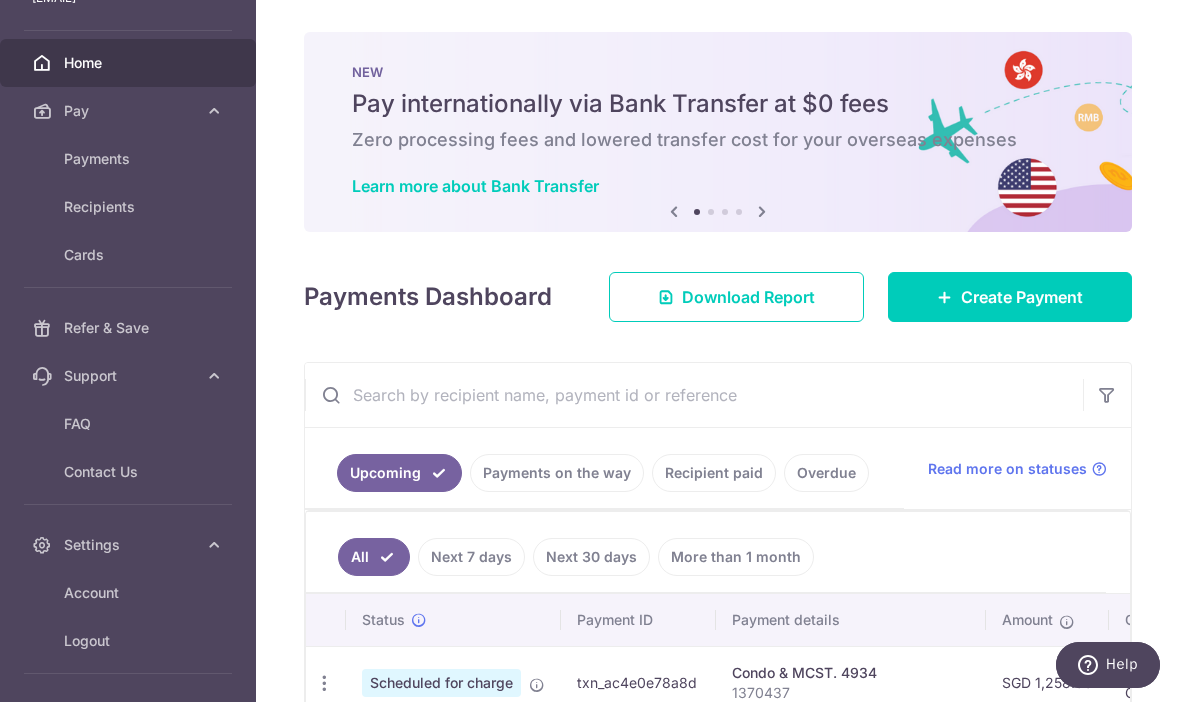 scroll, scrollTop: 81, scrollLeft: 0, axis: vertical 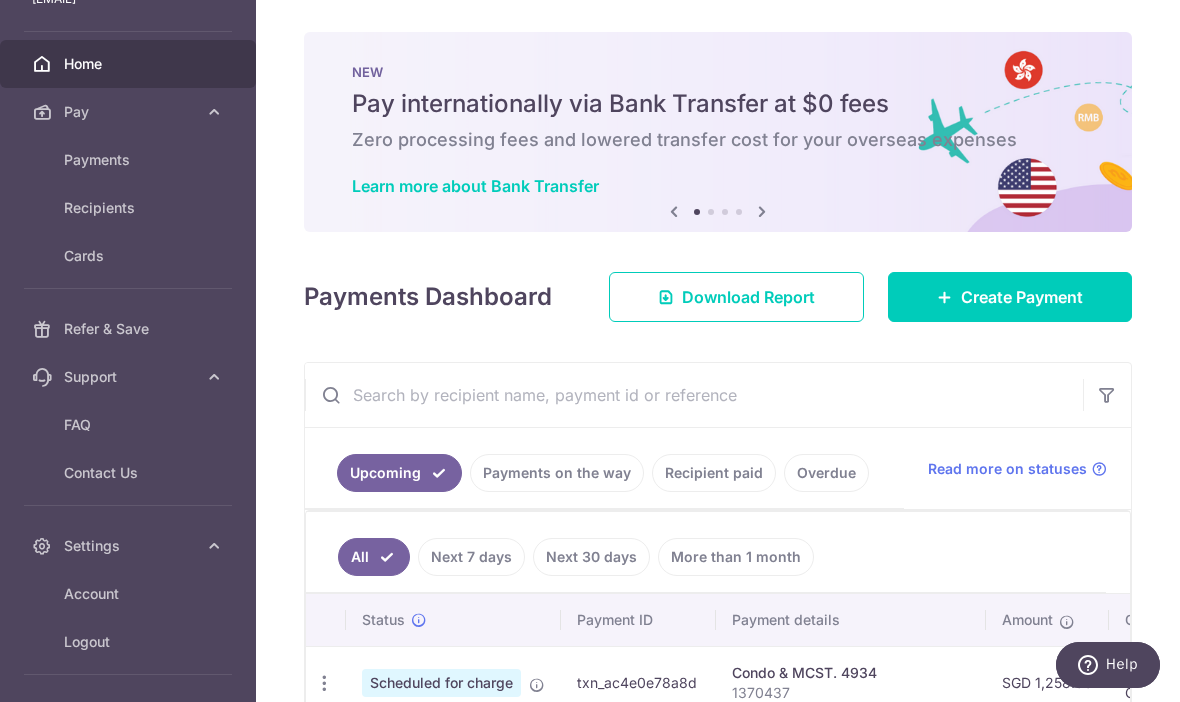 click on "Account" at bounding box center (130, 594) 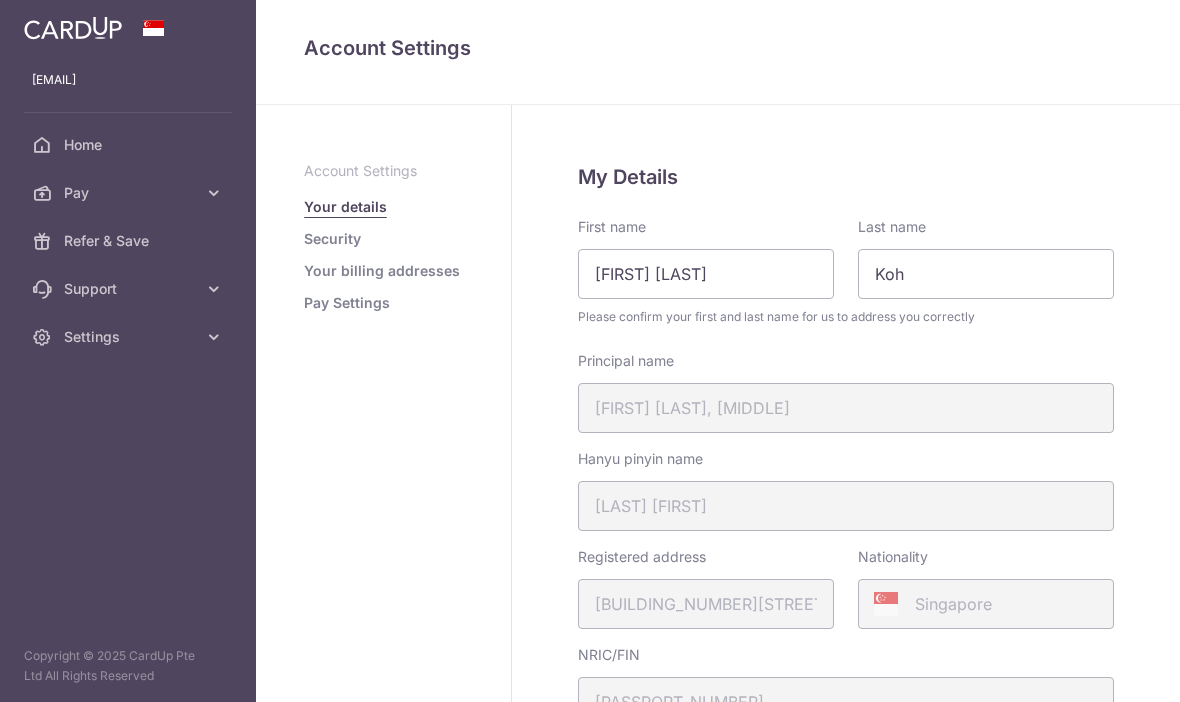 scroll, scrollTop: 0, scrollLeft: 0, axis: both 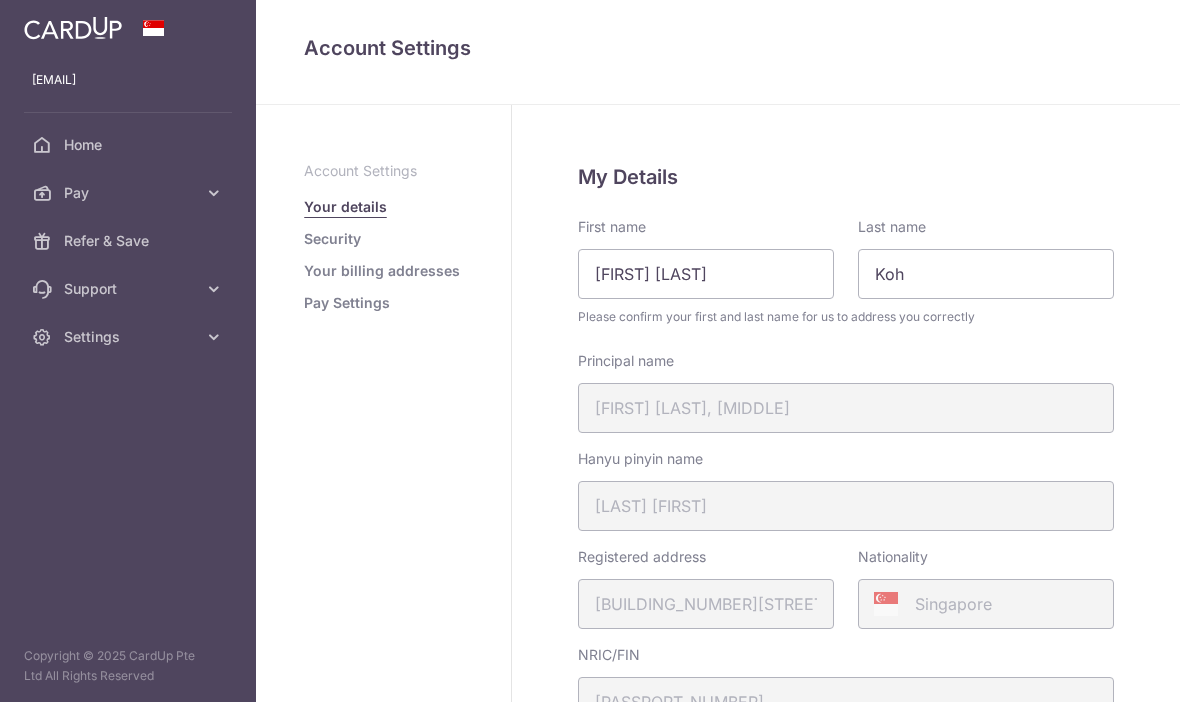 click on "Account Settings Your details Security Your billing addresses Pay Settings" at bounding box center [384, 403] 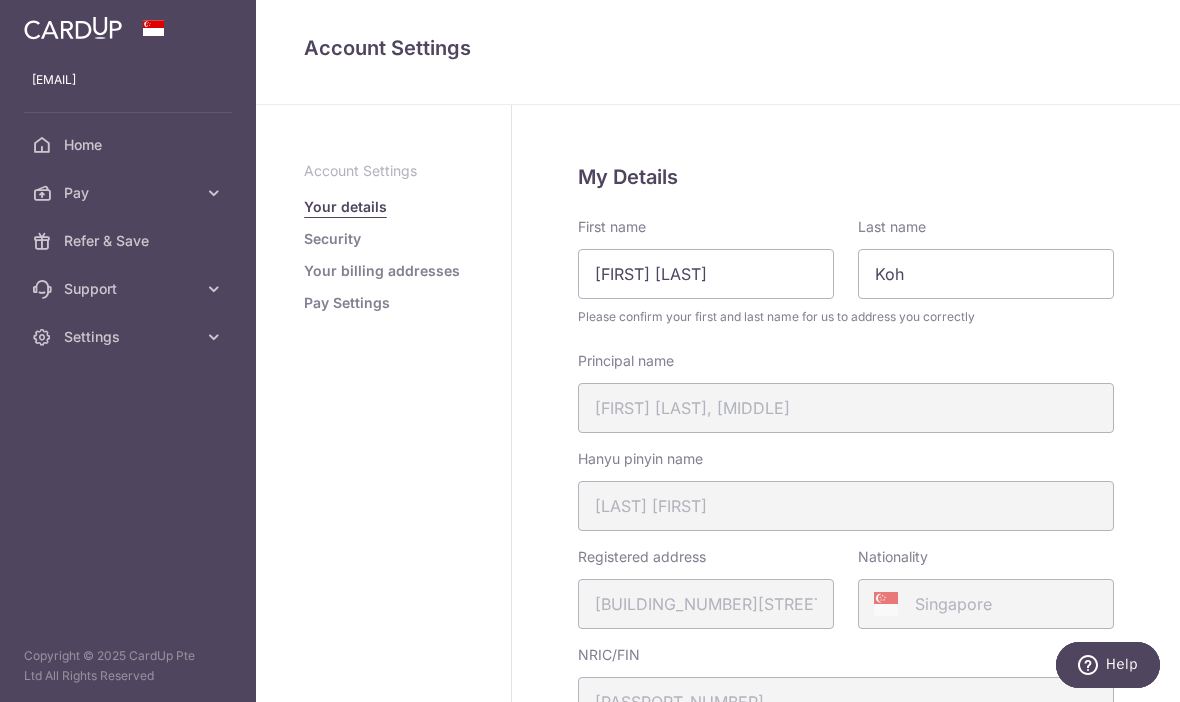 scroll, scrollTop: 0, scrollLeft: 0, axis: both 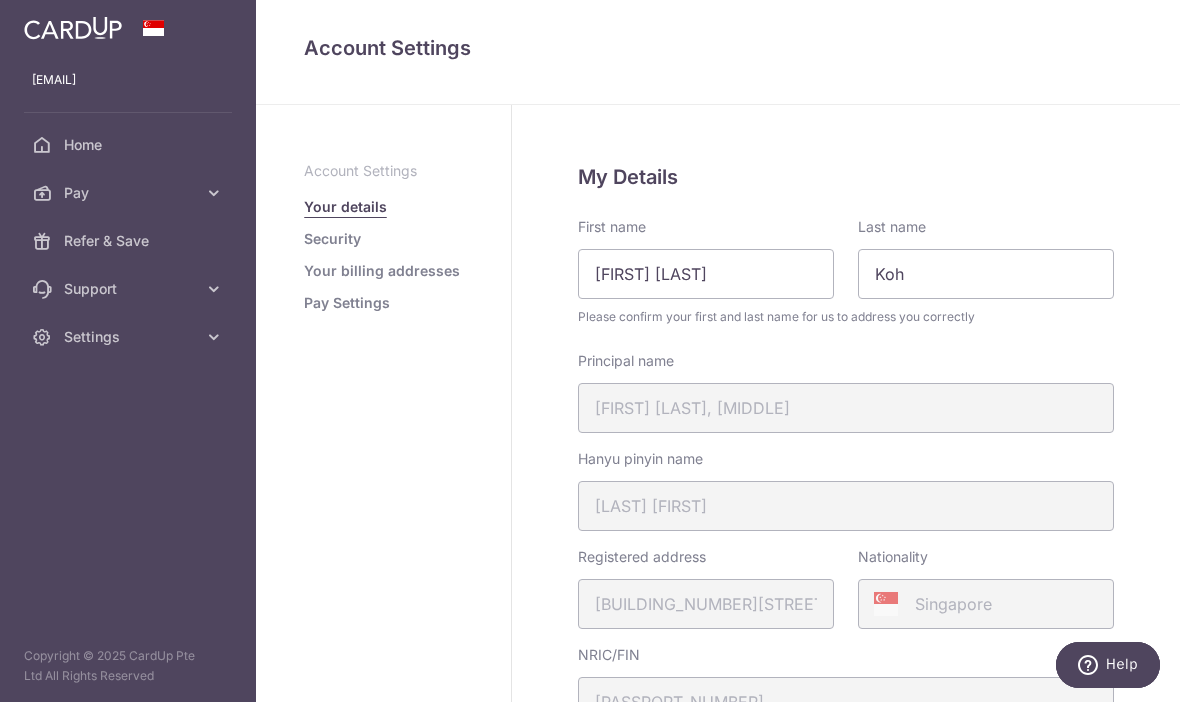 click at bounding box center (0, 0) 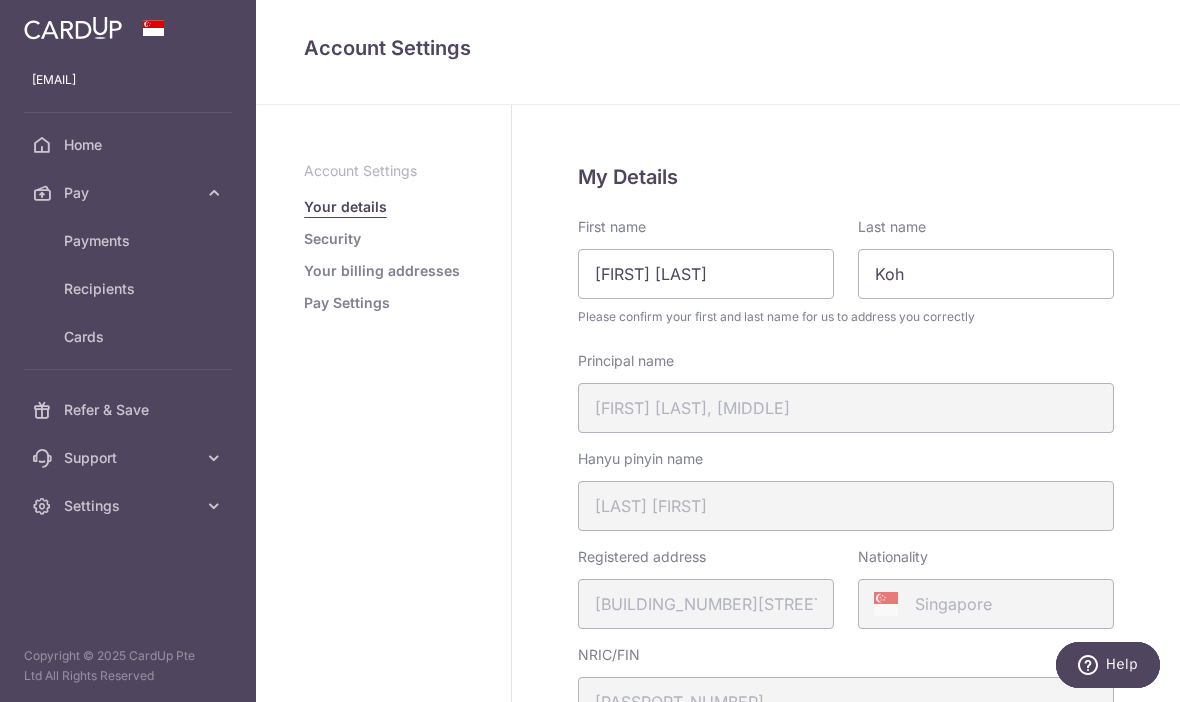 click on "Refer & Save" at bounding box center [130, 410] 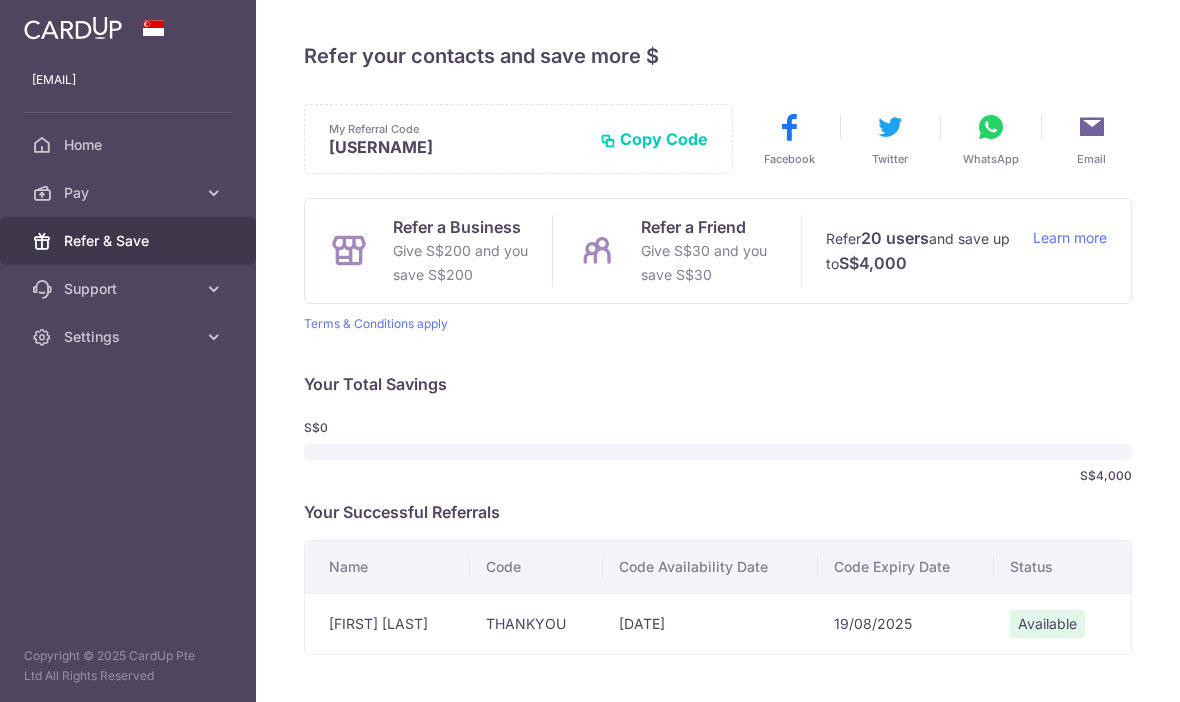 scroll, scrollTop: 0, scrollLeft: 0, axis: both 